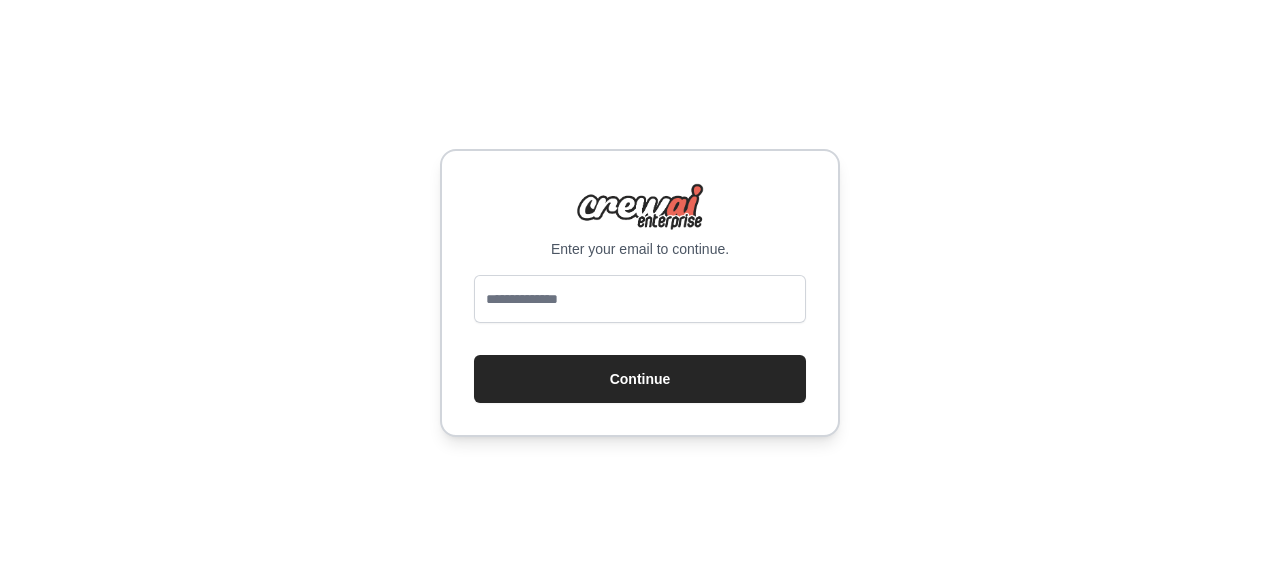 scroll, scrollTop: 0, scrollLeft: 0, axis: both 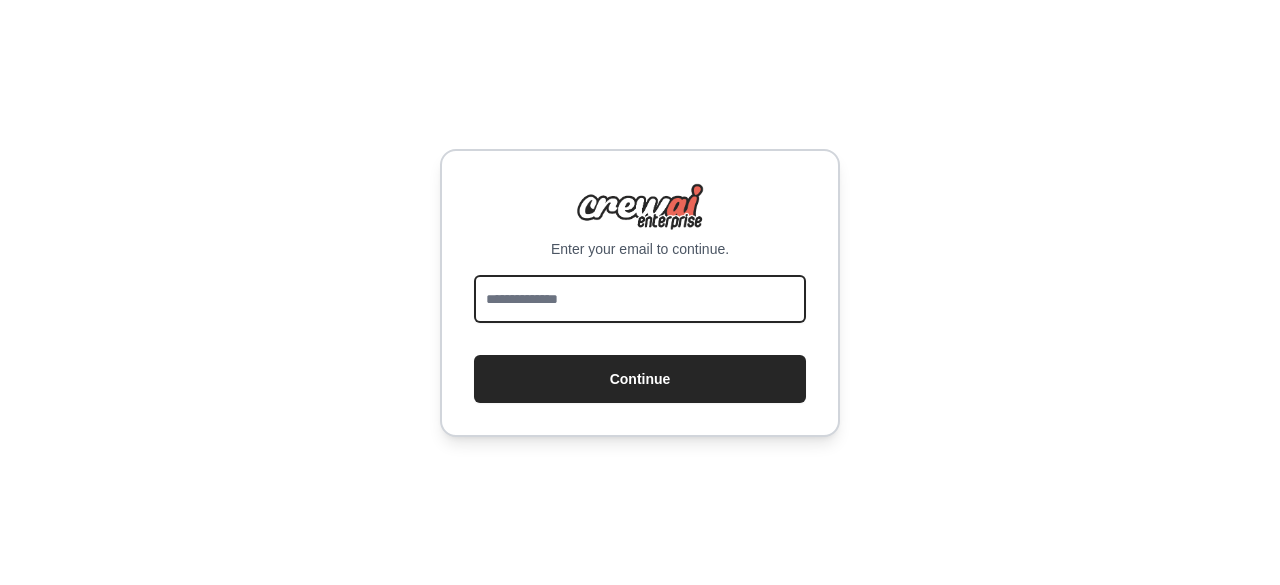 click at bounding box center [640, 299] 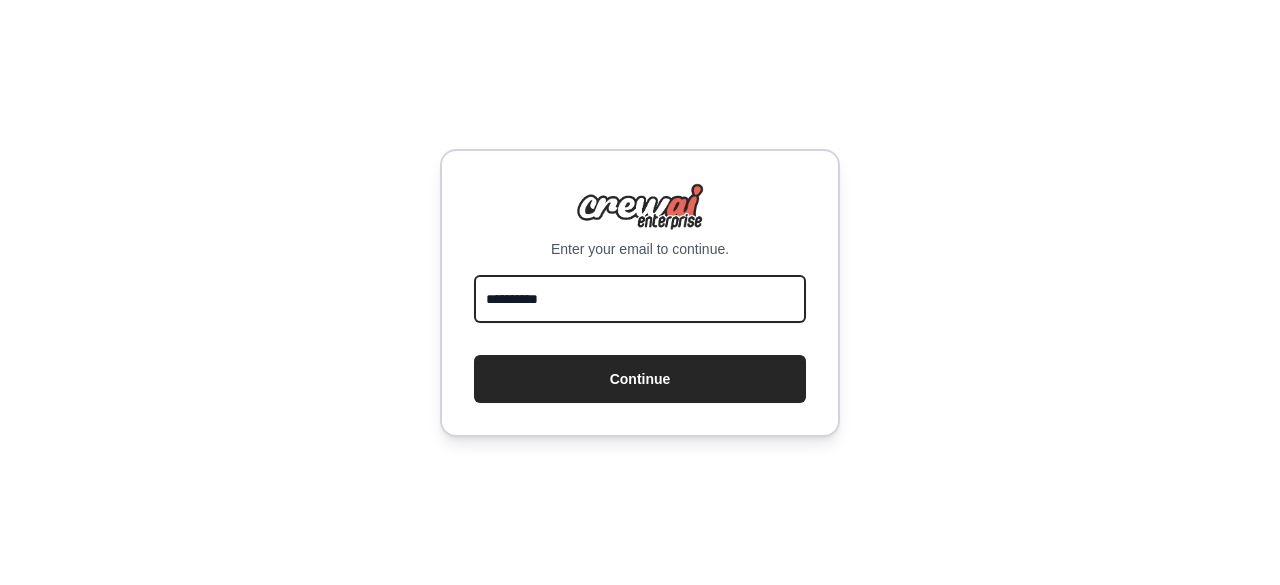 type on "**********" 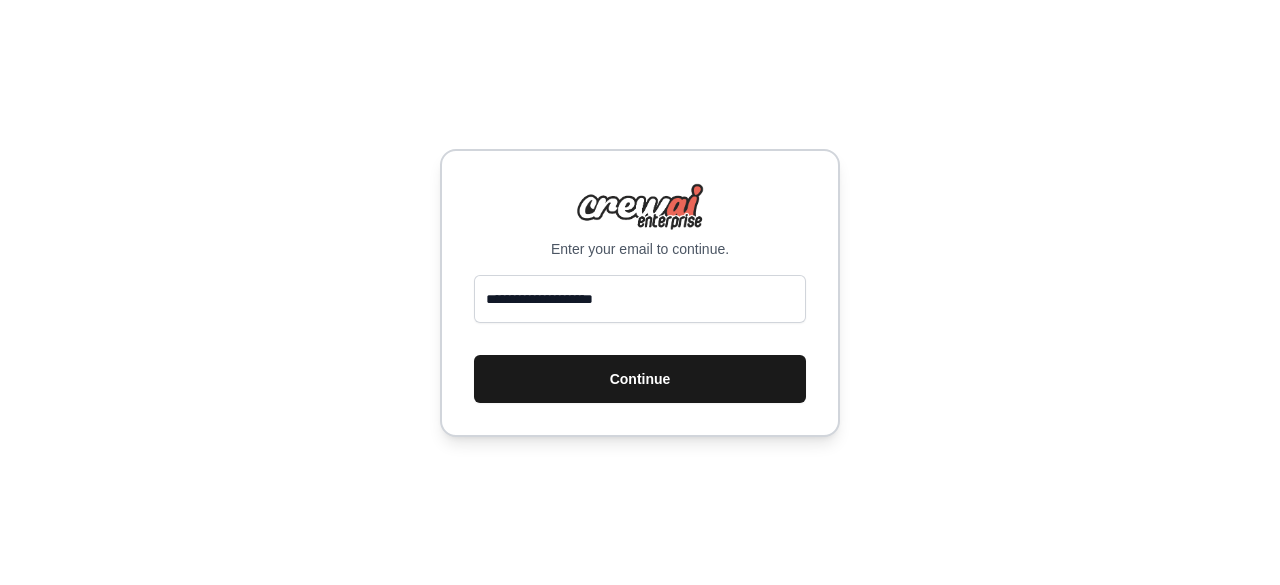 click on "Continue" at bounding box center [640, 379] 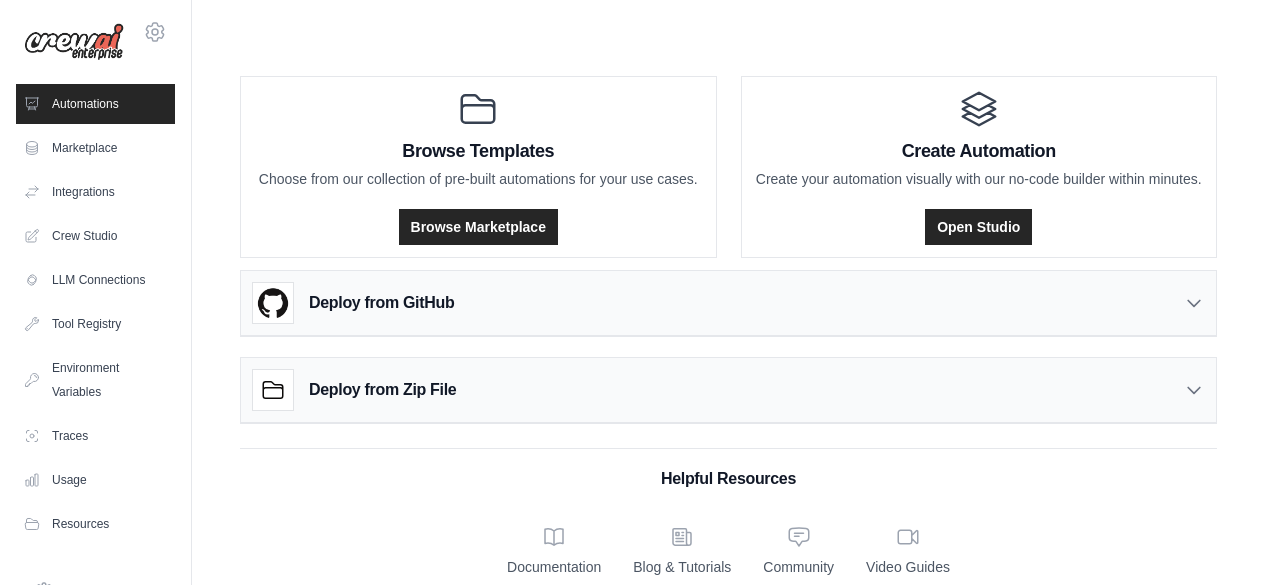 scroll, scrollTop: 0, scrollLeft: 0, axis: both 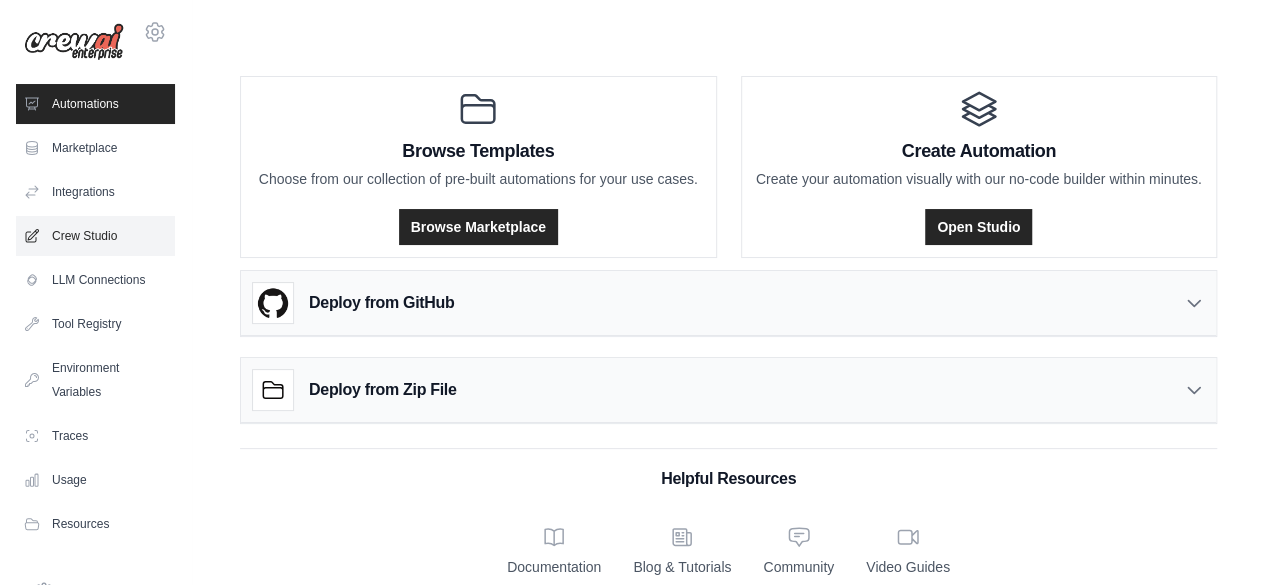 click on "Crew Studio" at bounding box center (95, 236) 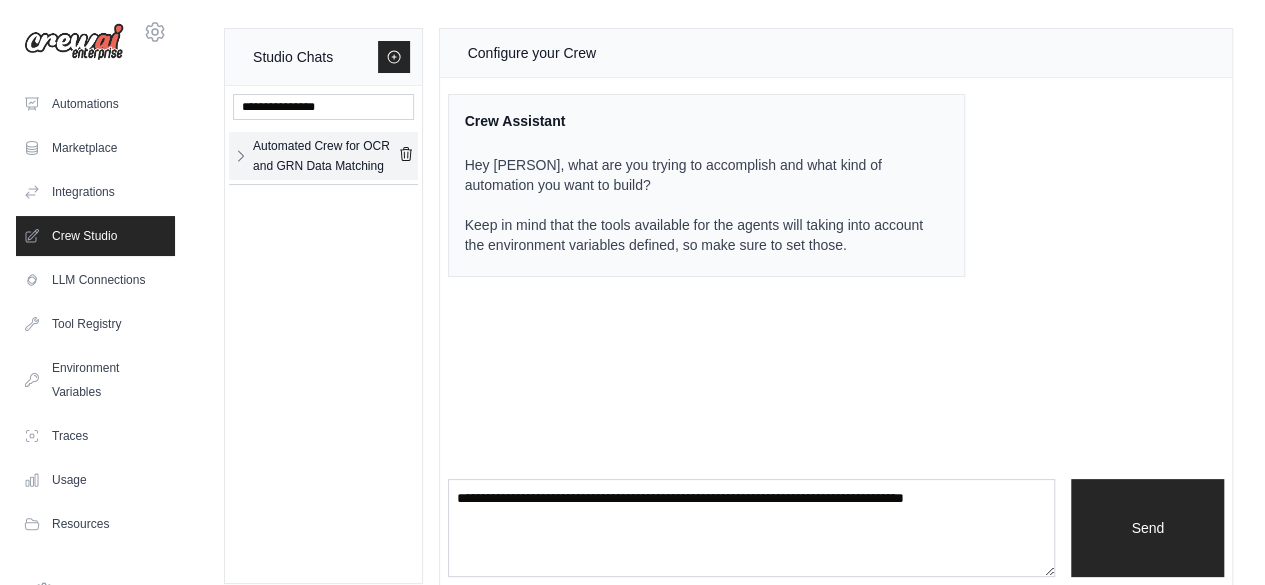 click 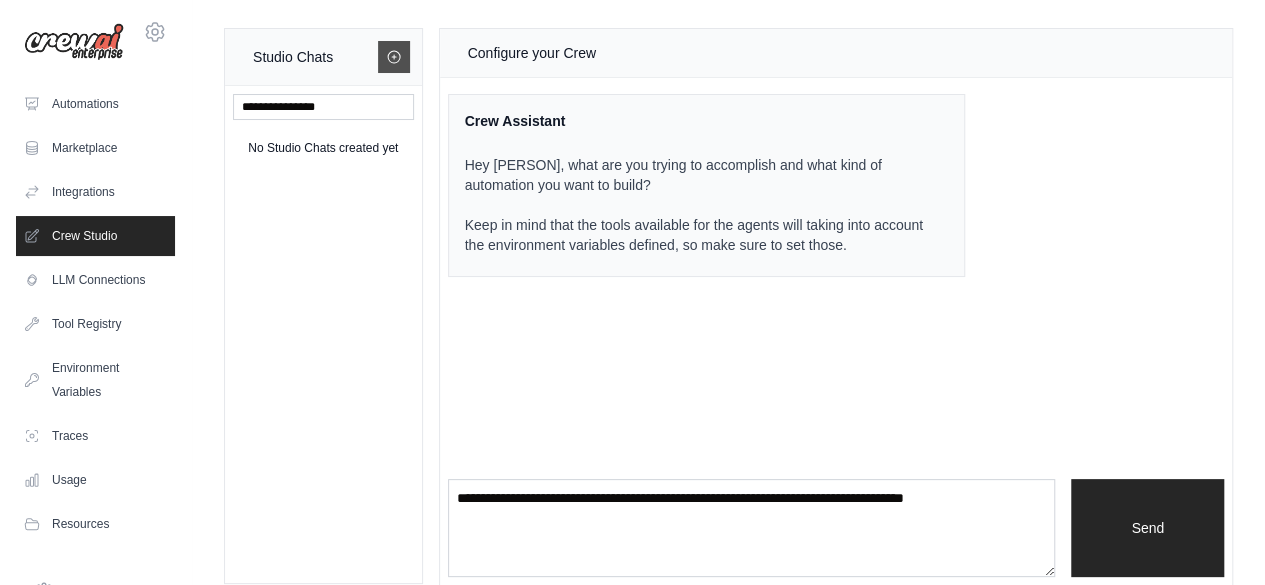 click 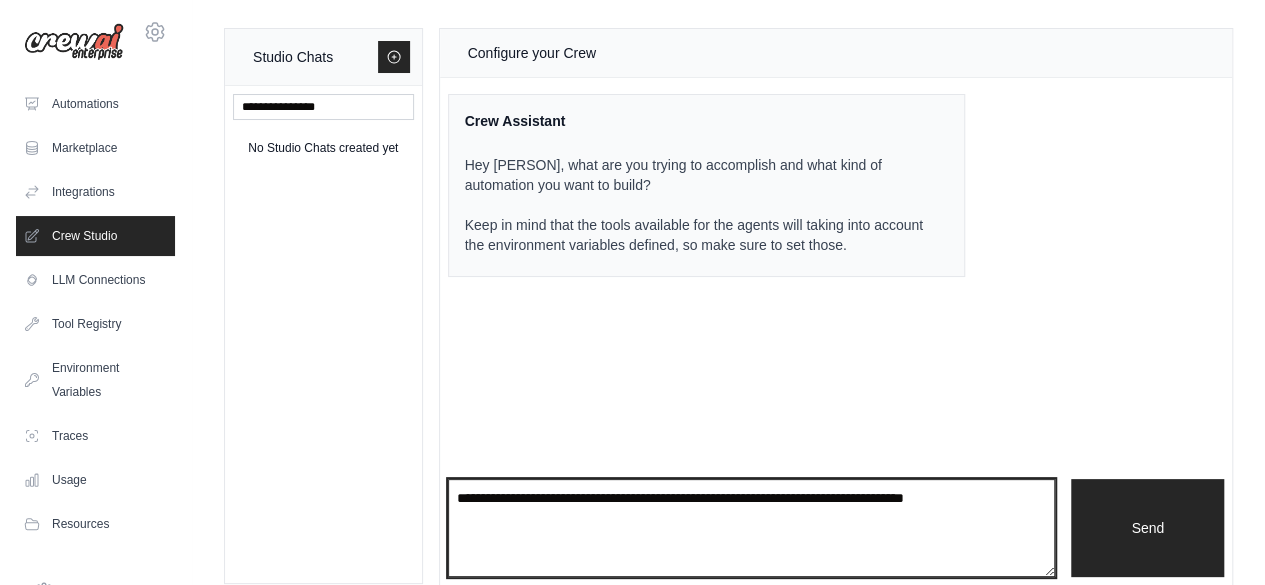 click at bounding box center (752, 528) 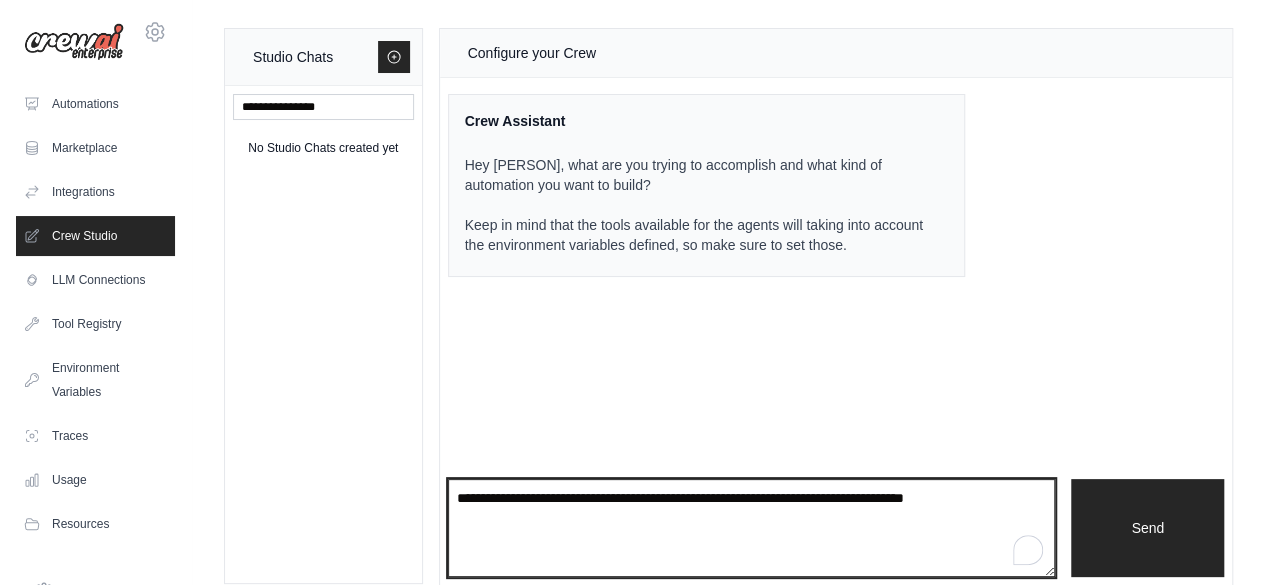 paste on "**********" 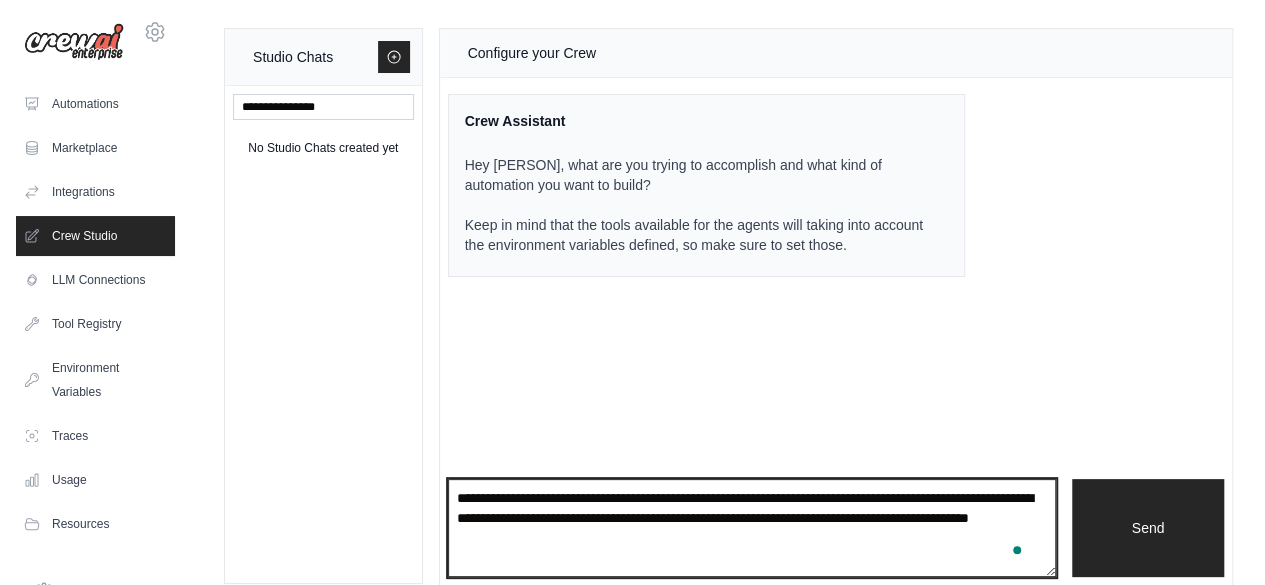scroll, scrollTop: 10, scrollLeft: 0, axis: vertical 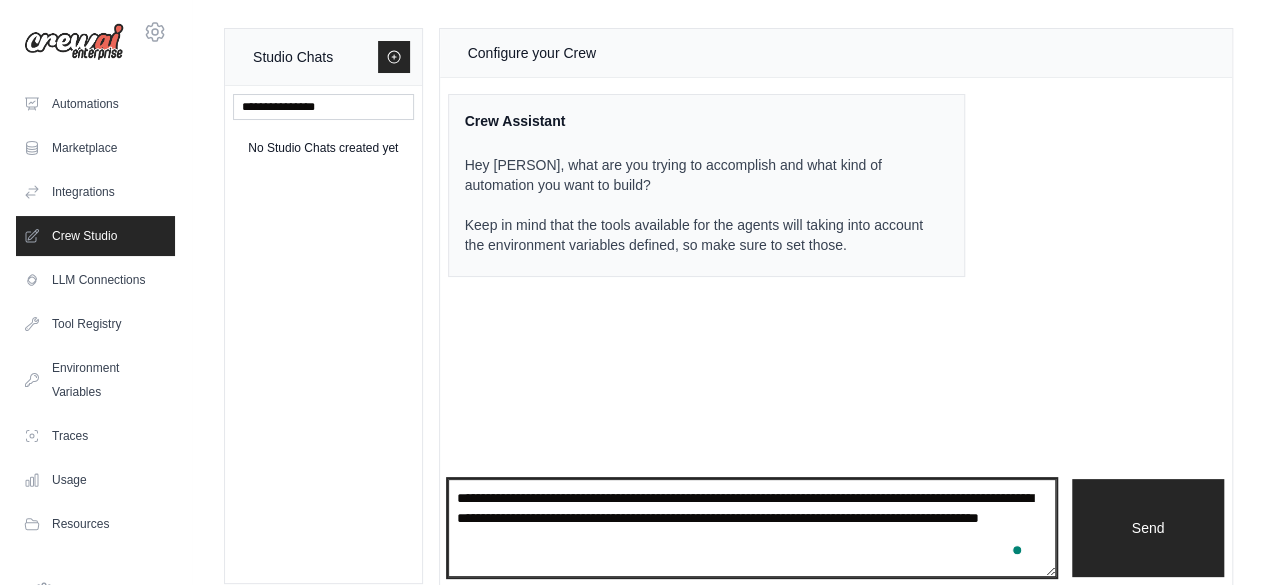 paste on "**********" 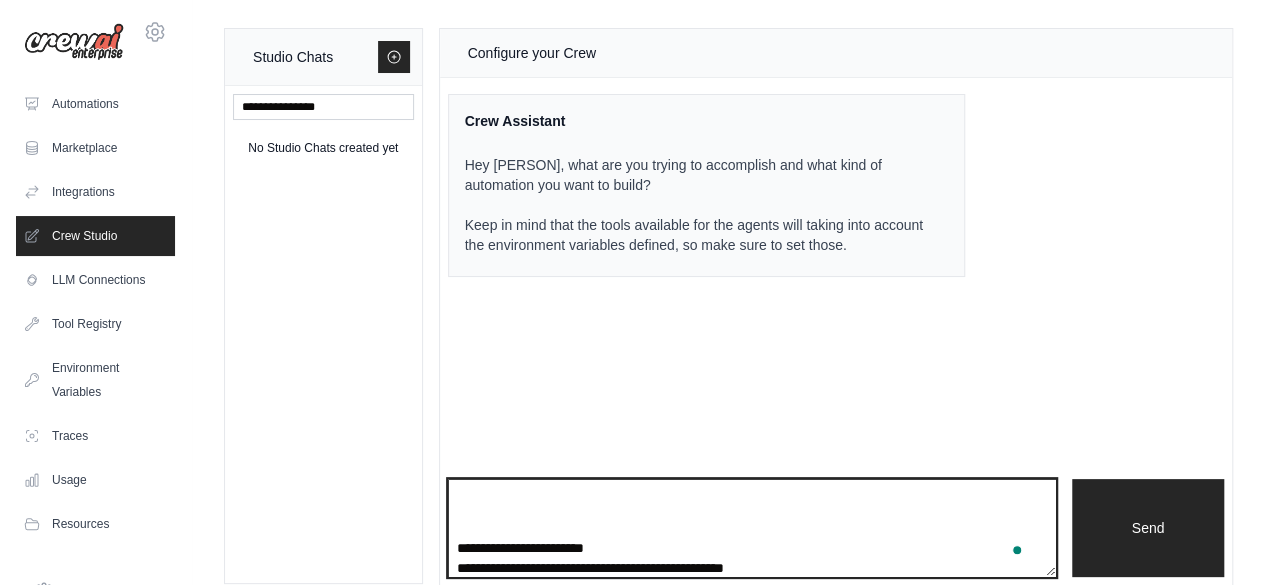 scroll, scrollTop: 112, scrollLeft: 0, axis: vertical 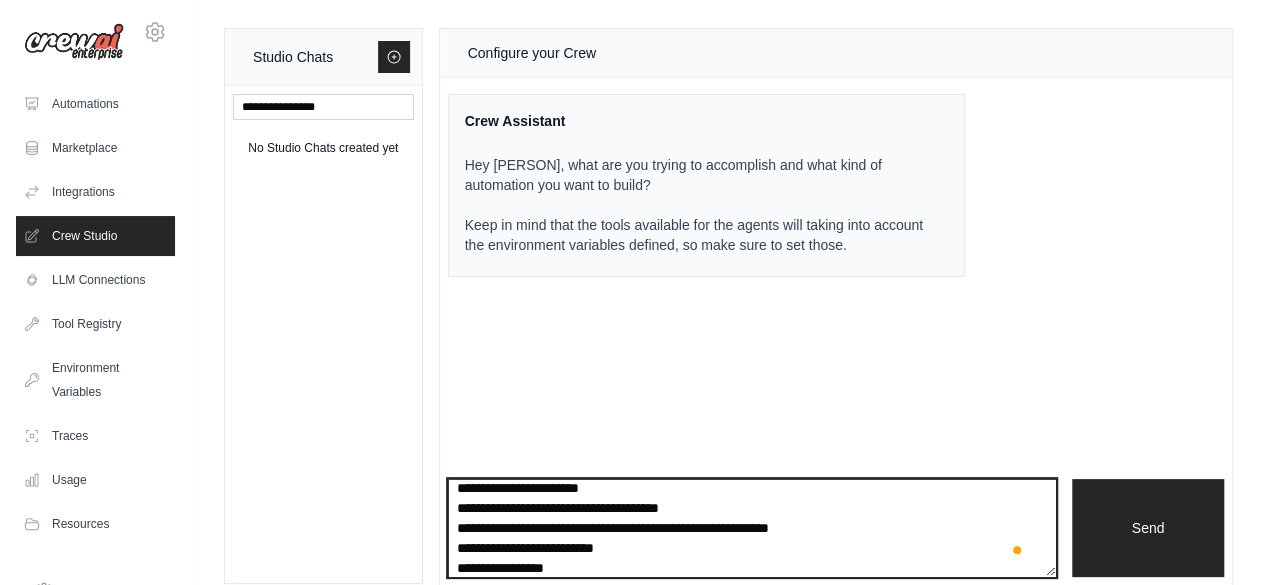 click on "**********" at bounding box center (752, 527) 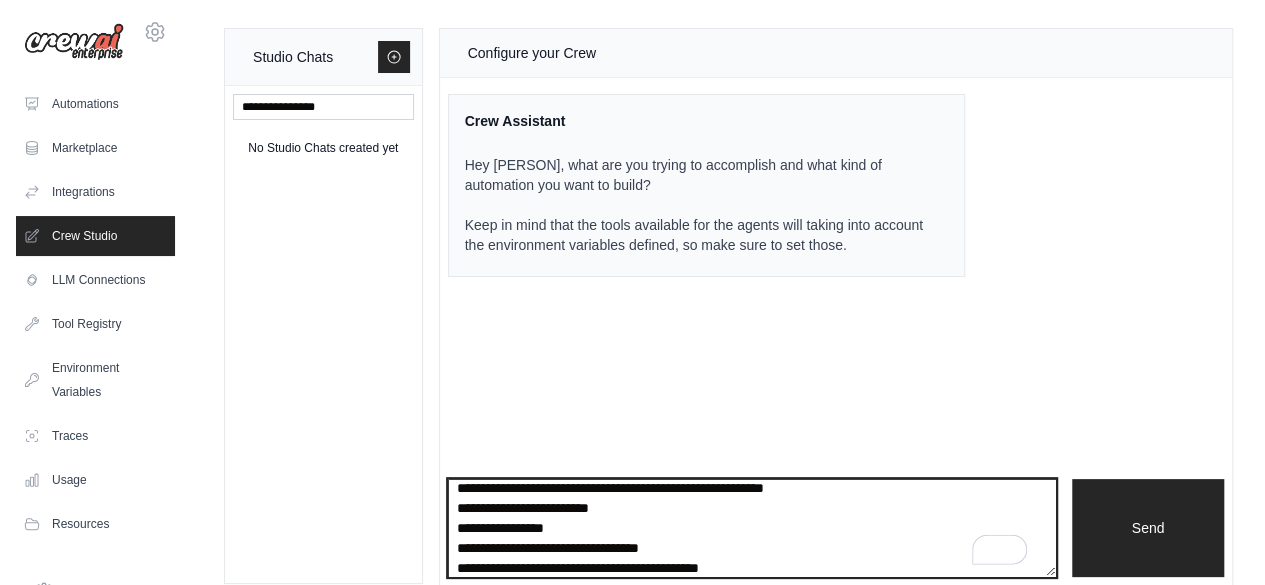 click on "**********" at bounding box center (752, 527) 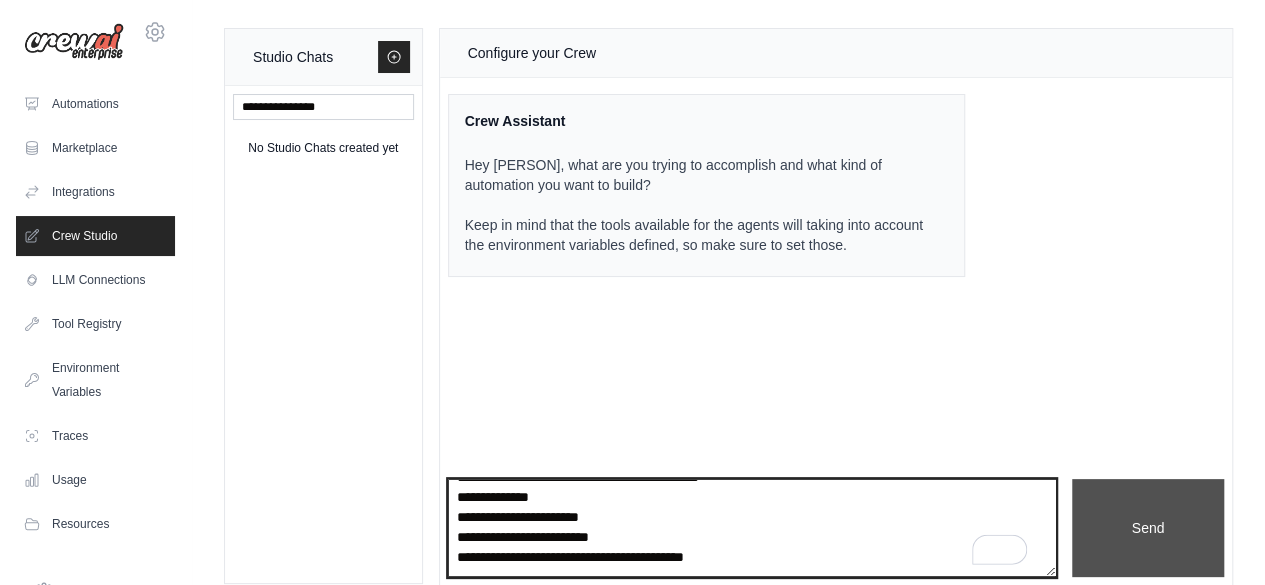 type on "**********" 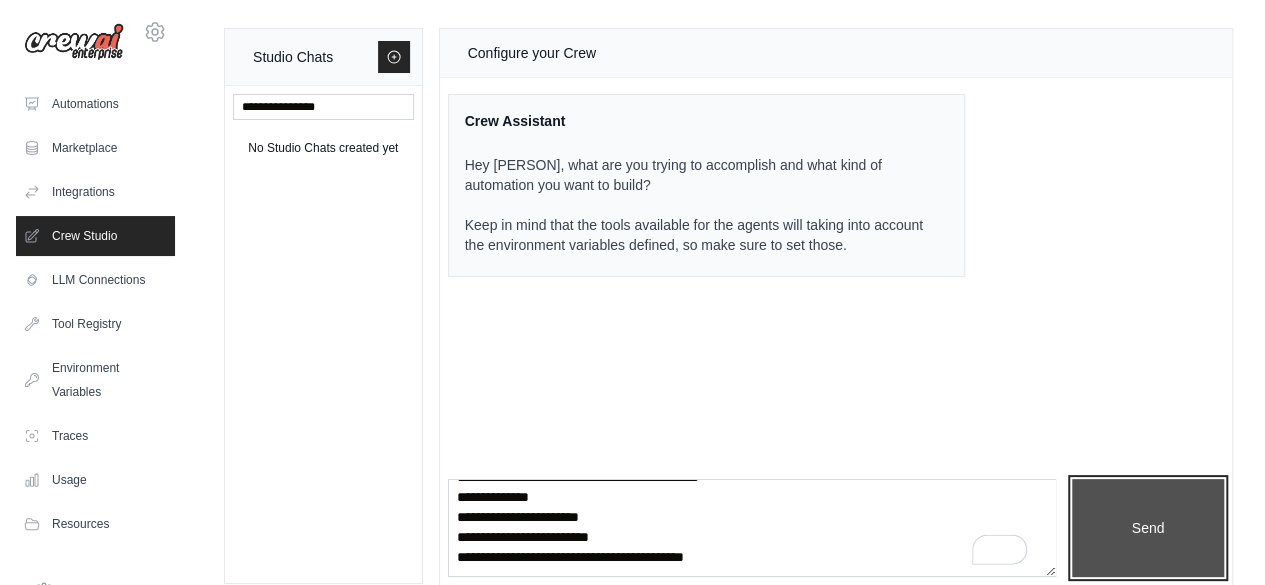 click on "Send" at bounding box center (1148, 527) 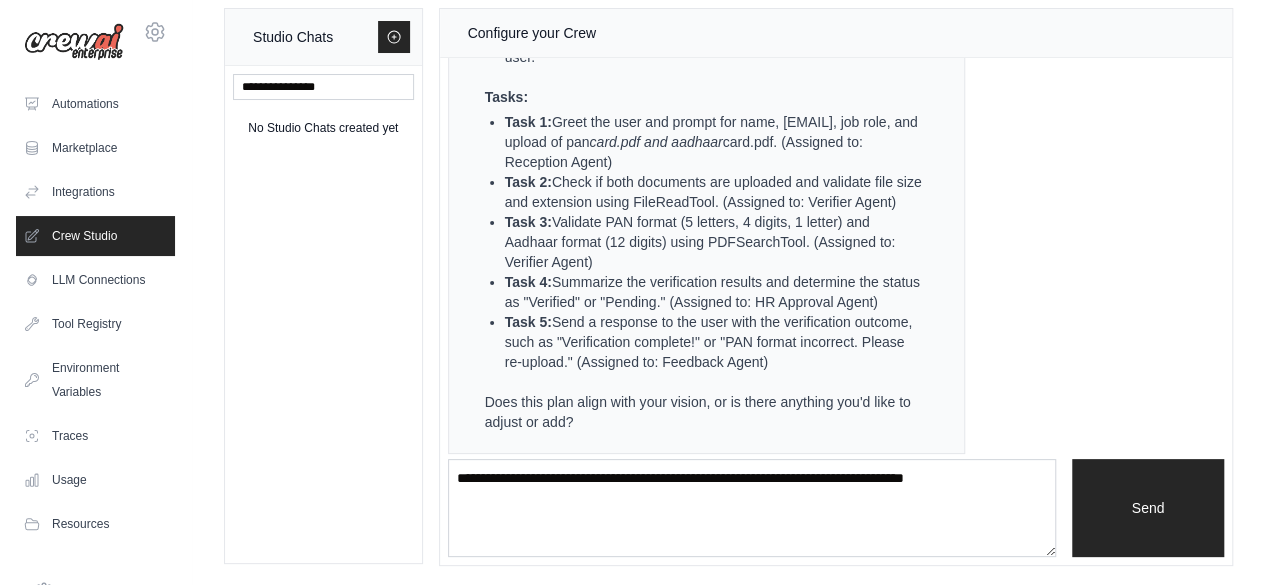 scroll, scrollTop: 1628, scrollLeft: 0, axis: vertical 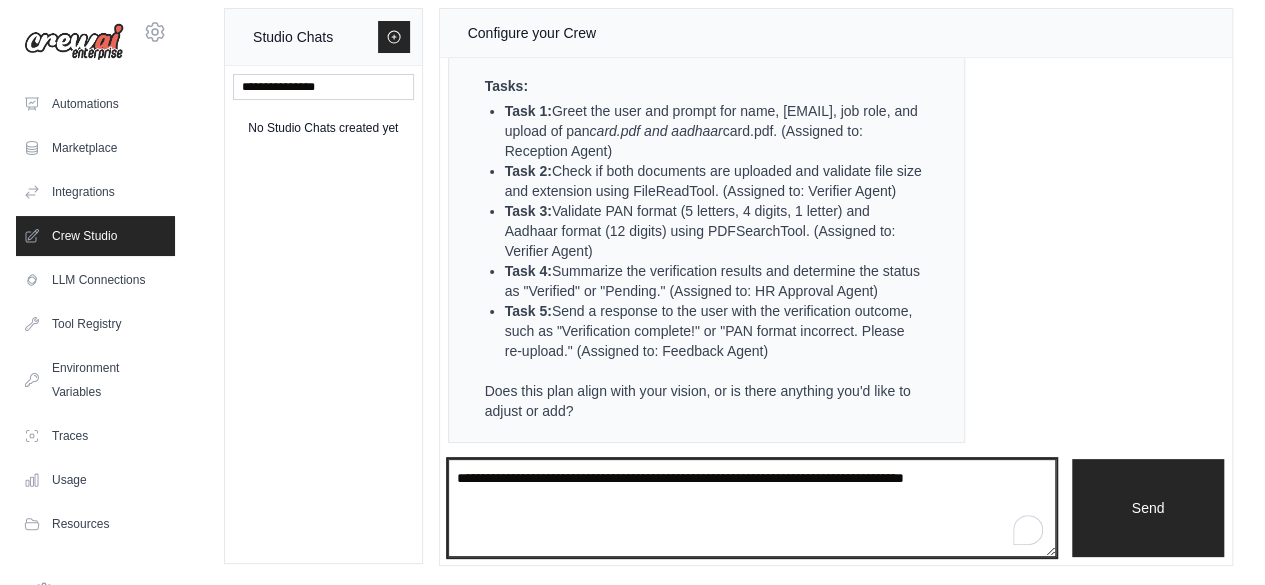 click at bounding box center (752, 507) 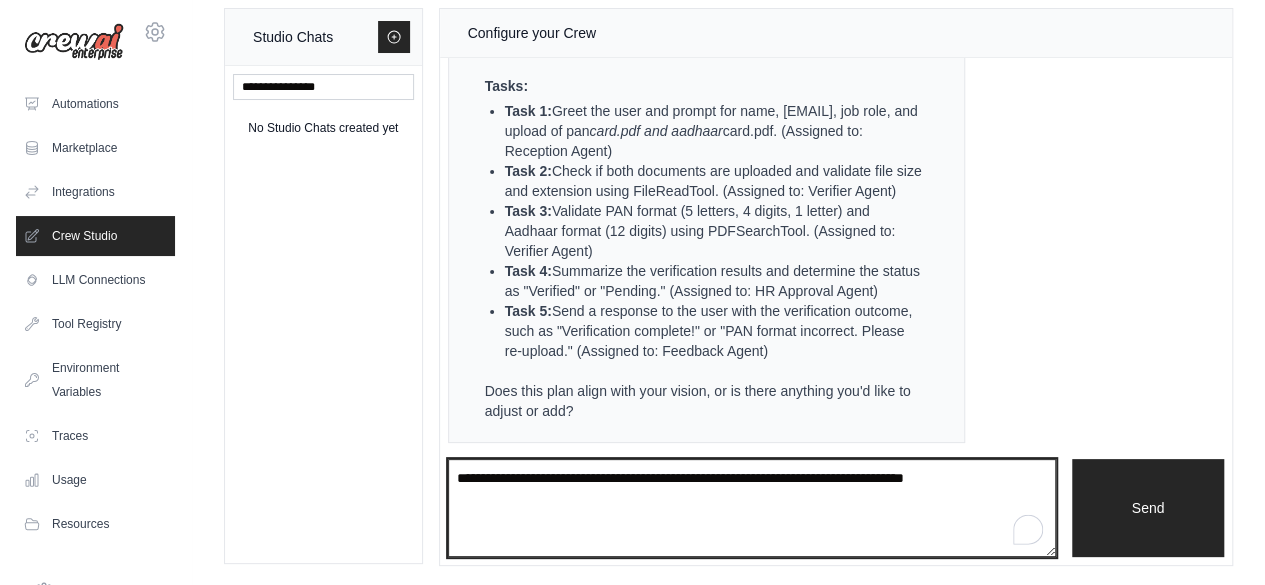 scroll, scrollTop: 0, scrollLeft: 0, axis: both 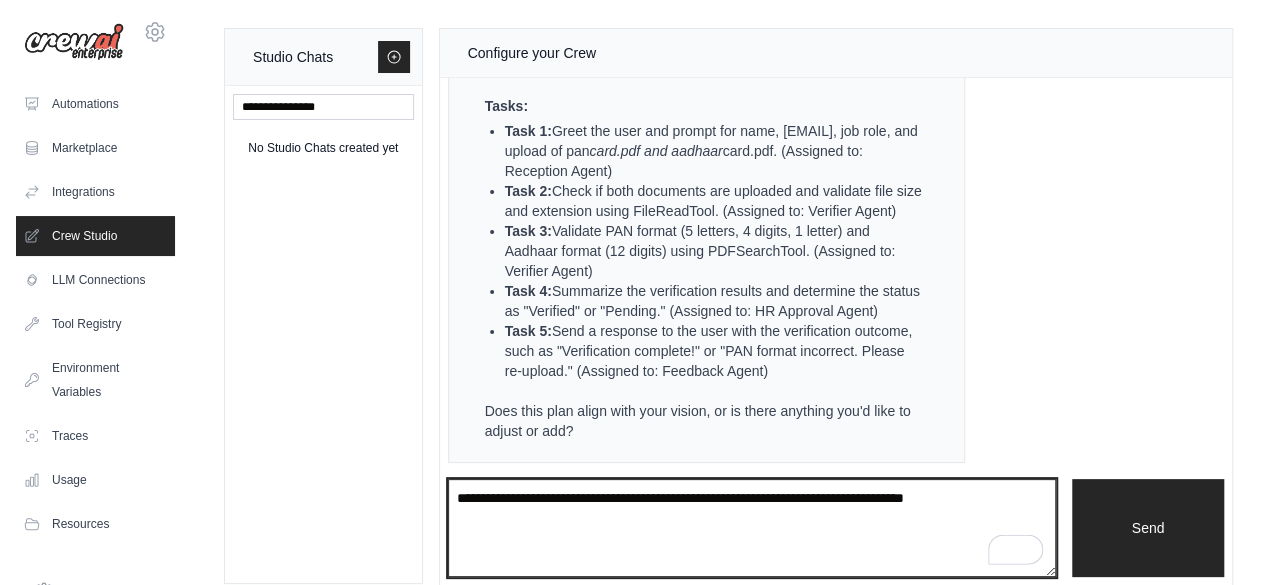 click at bounding box center [752, 527] 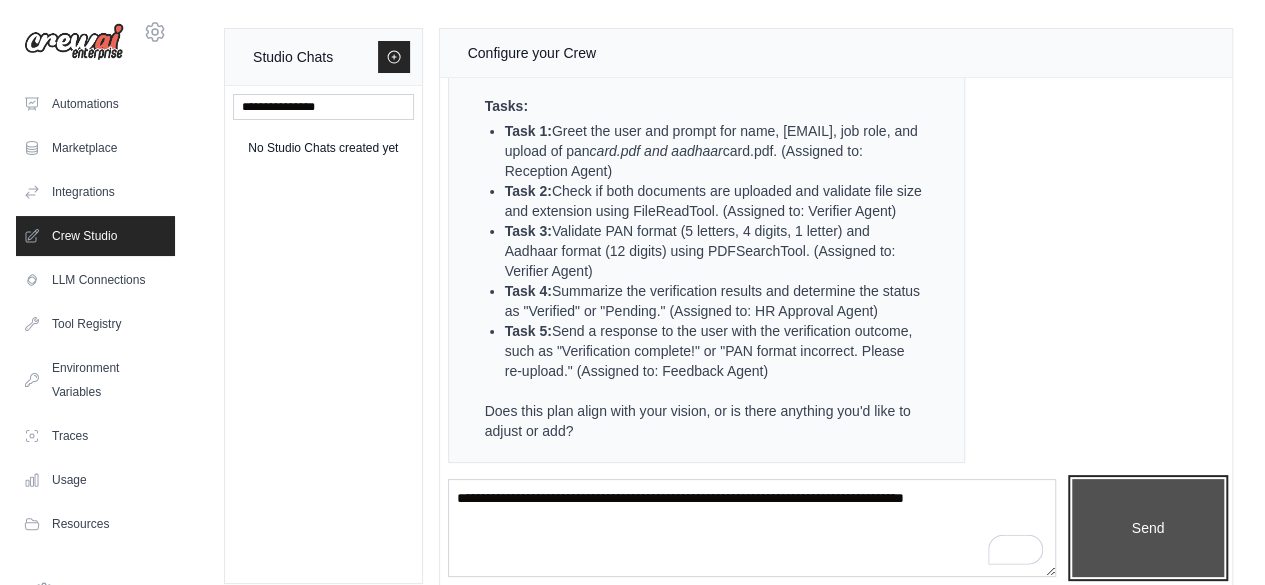 click on "Send" at bounding box center [1148, 527] 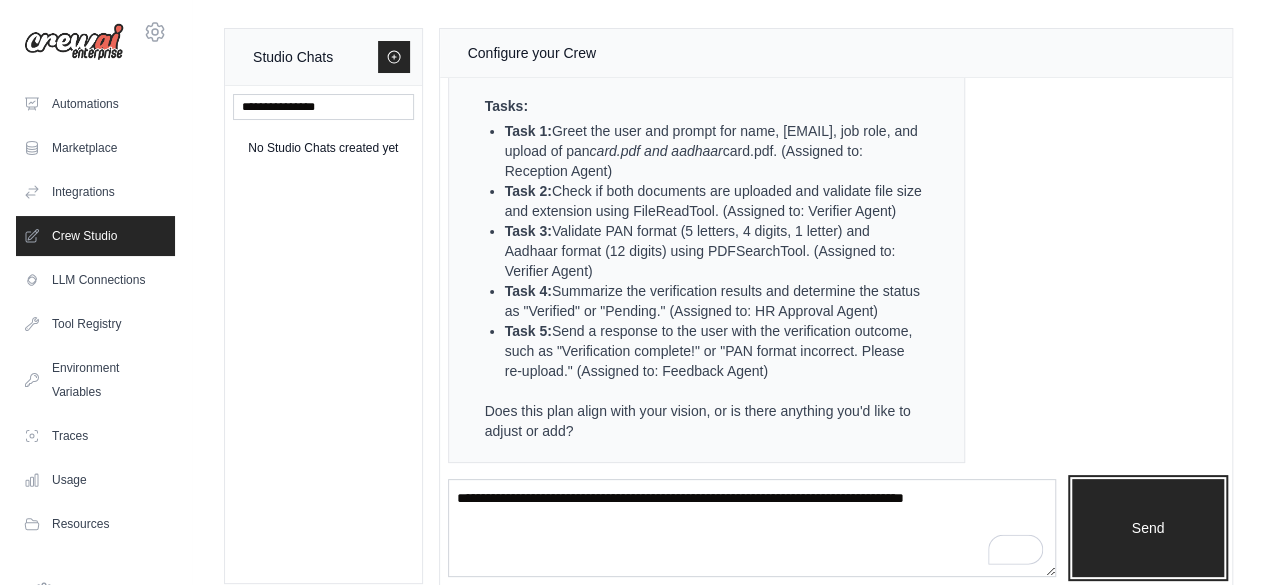 scroll, scrollTop: 20, scrollLeft: 0, axis: vertical 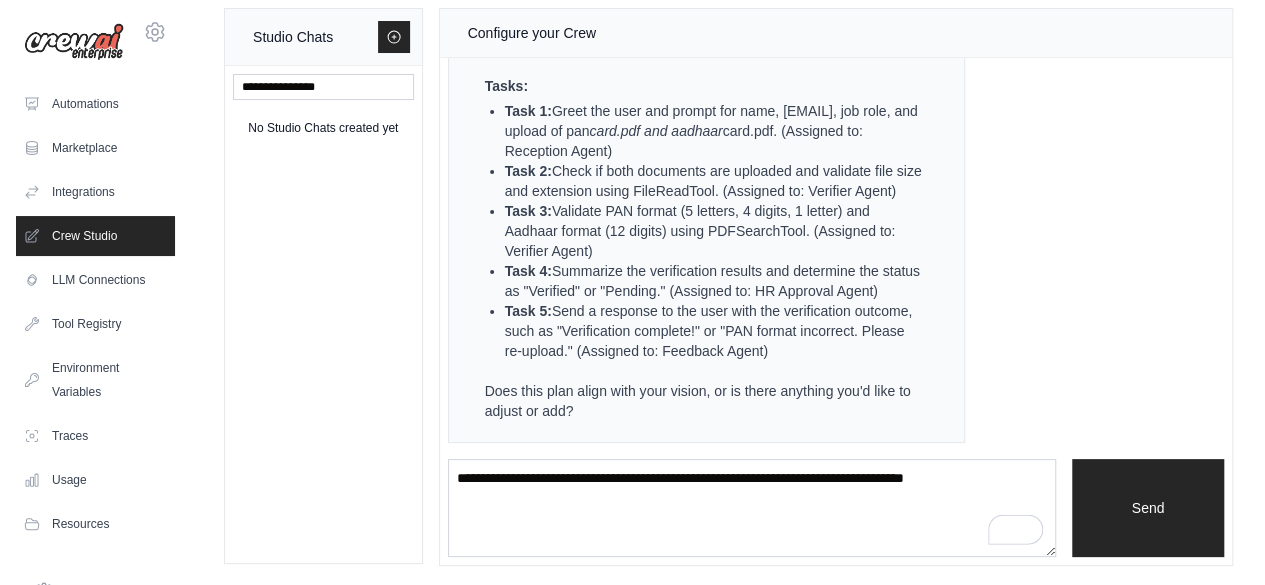 click on "Crew Assistant Hey [NAME], what are you trying to accomplish and what kind of automation you want to build? Keep in mind that the tools available for the agents will taking into account the environment variables defined, so make sure to set those. You A multi-agent system that simulates how an HR team uses AI to automate the verification of onboarding documents for new employees. Each agent in the "crew" has a specialized role, mimicking how a real HR team works. Reception Agent (Greeter) •	Greets the user (e.g., “Welcome to HR Onboarding!”) •	Prompts for: o	Name, [EMAIL], Job Role o	Upload of pan_card.pdf and aadhaar_card.pdf Verifier Agent •	Checks: o	If both documents are uploaded o	Basic validity: 	File size or extension 	Expiry date (if included in mock data) 	PAN format: 5 letters, 4 digits, 1 letter (e.g., ABCDE1234F) 	Aadhaar format: 12 digits HR Approval Agent •	Summarizes the verification result •	Returns a final “Verified” or “Pending” status Feedback Agent Crew Assistant" at bounding box center [836, 258] 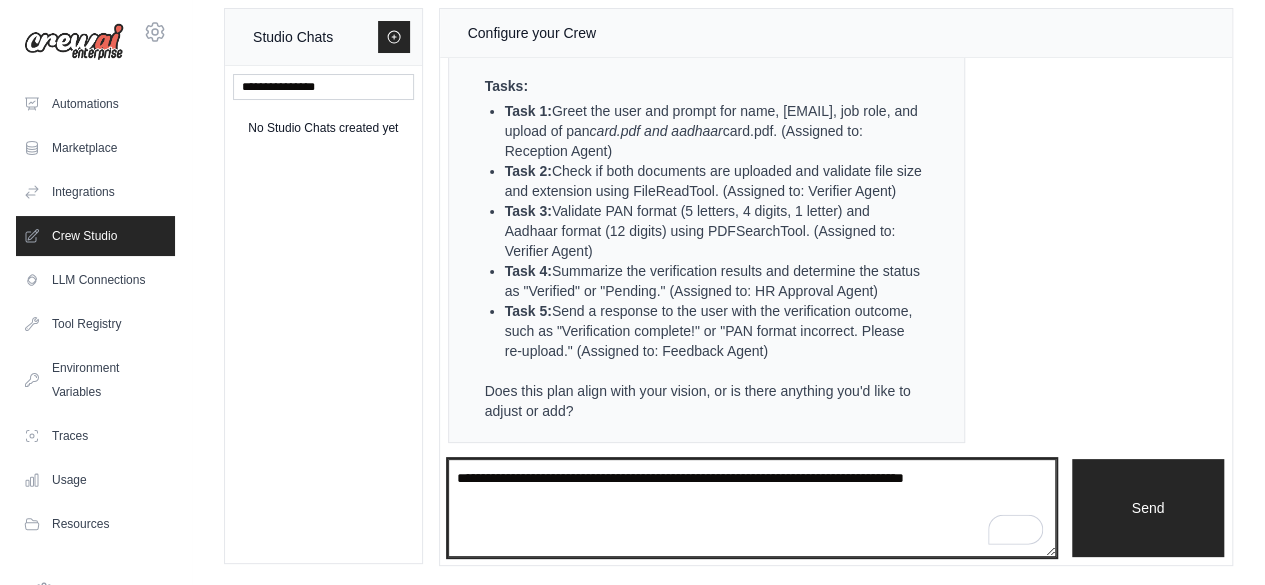 drag, startPoint x: 761, startPoint y: 480, endPoint x: 851, endPoint y: 371, distance: 141.35417 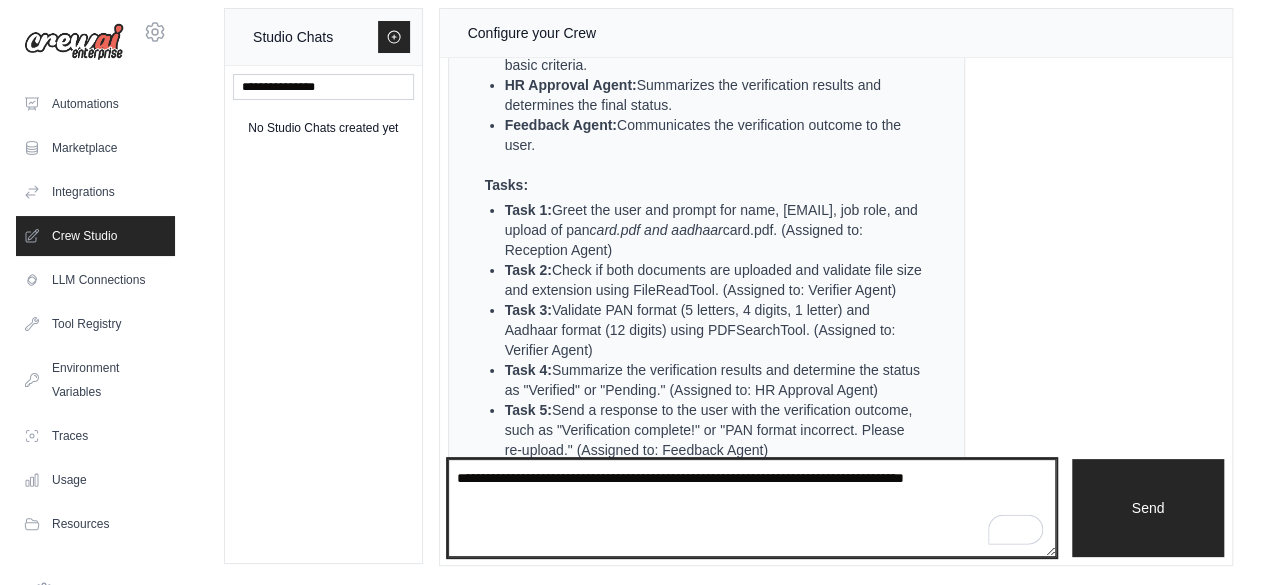 scroll, scrollTop: 1628, scrollLeft: 0, axis: vertical 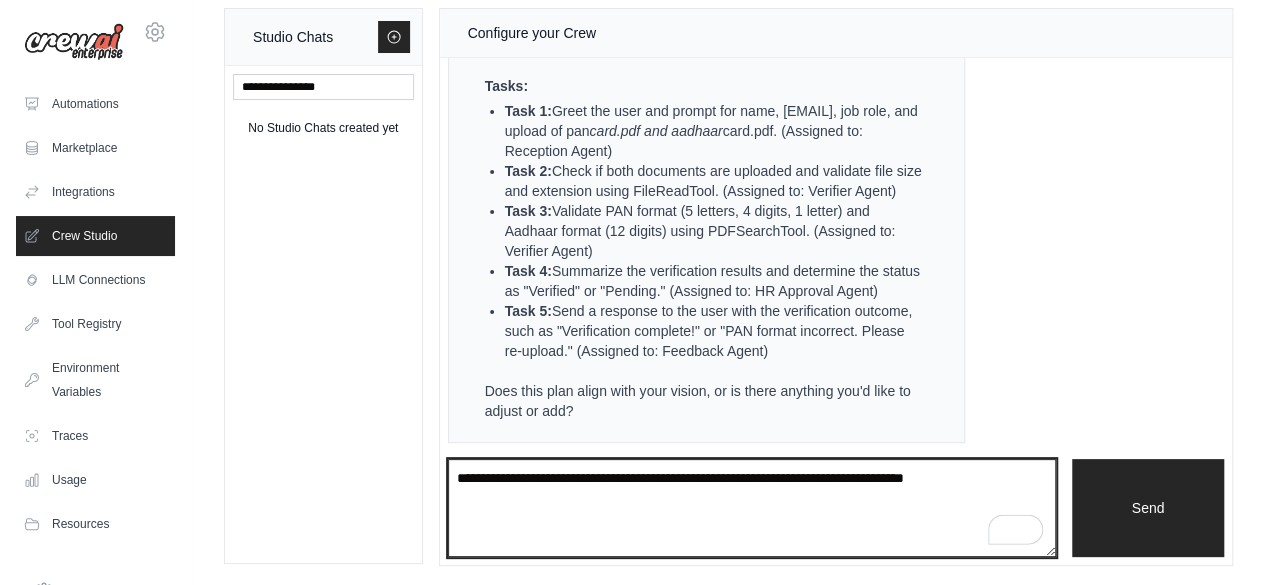 click at bounding box center (752, 507) 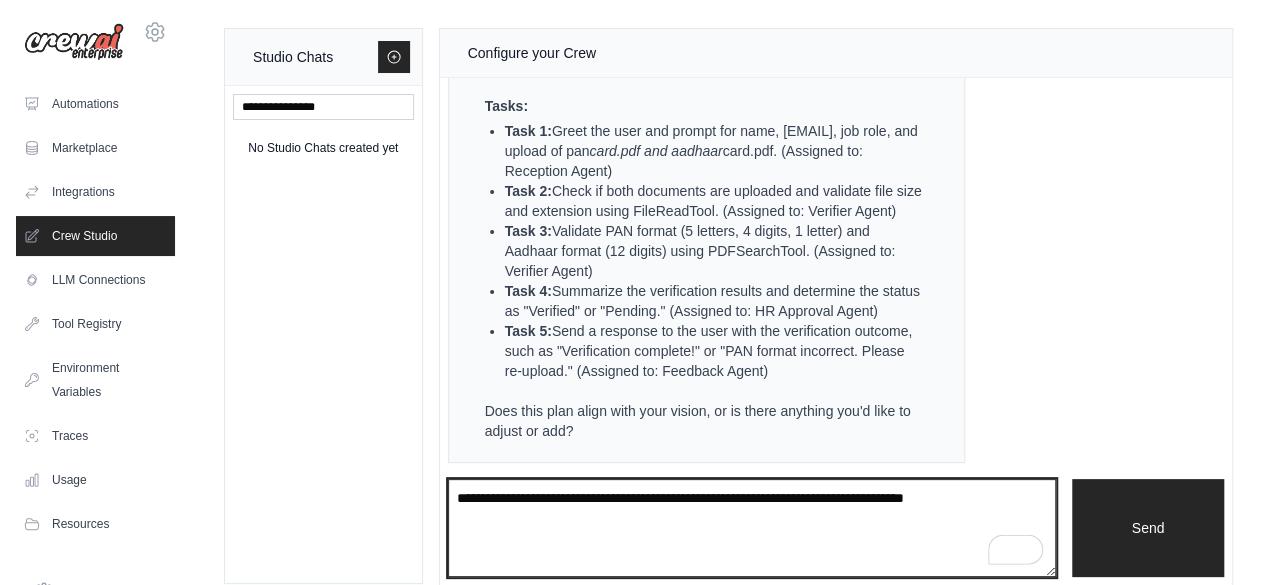 scroll, scrollTop: 20, scrollLeft: 0, axis: vertical 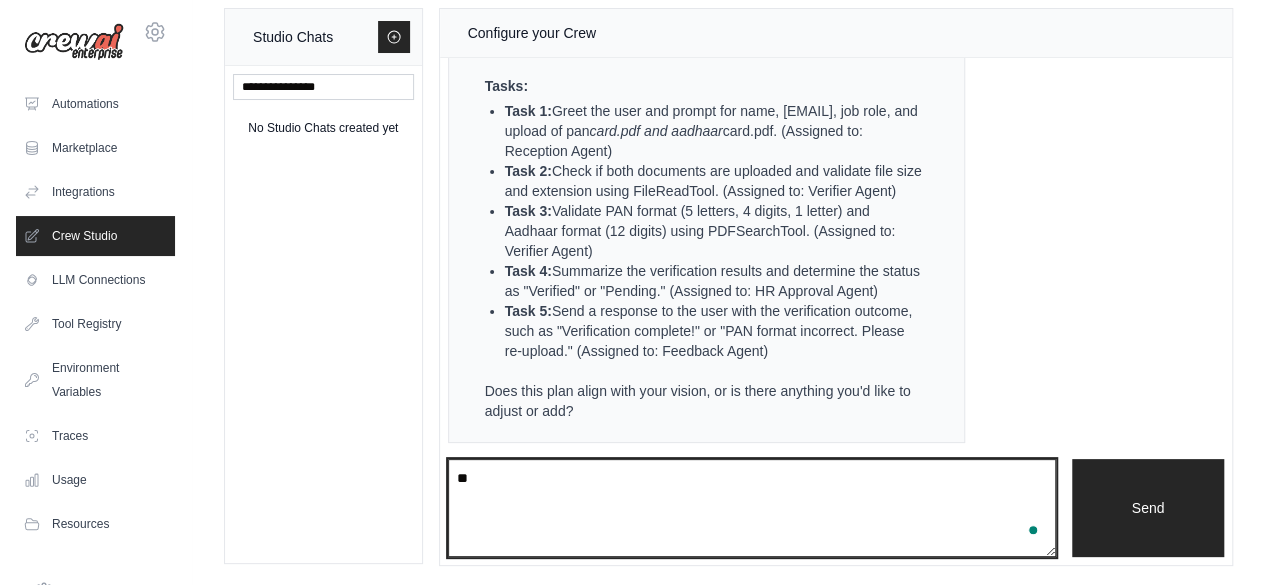 type on "*" 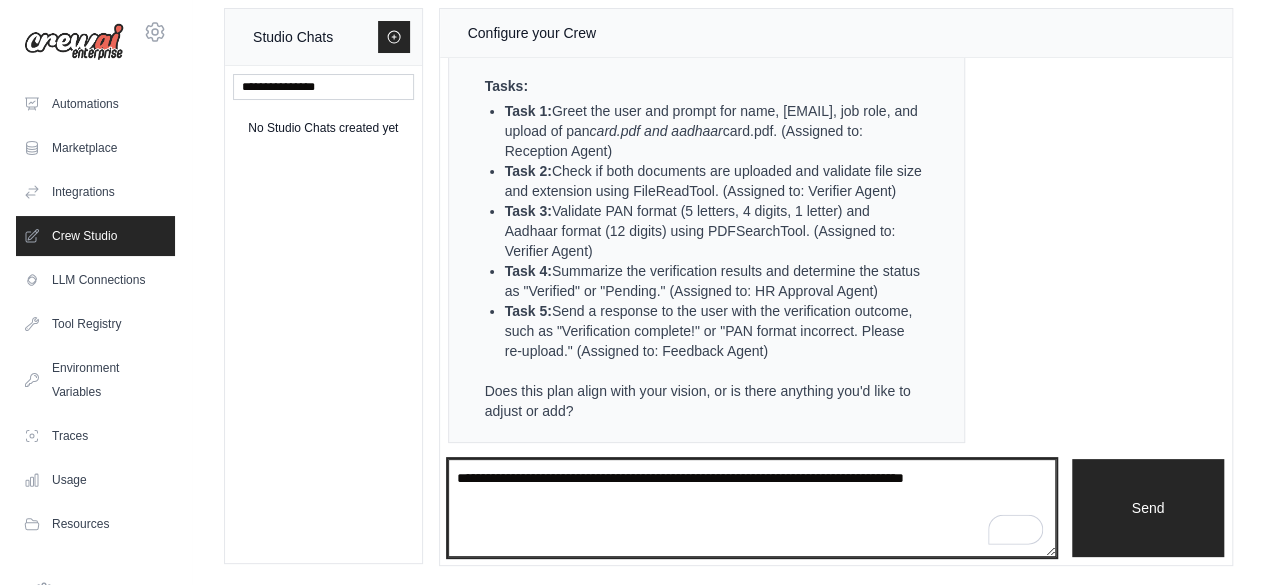 type on "*" 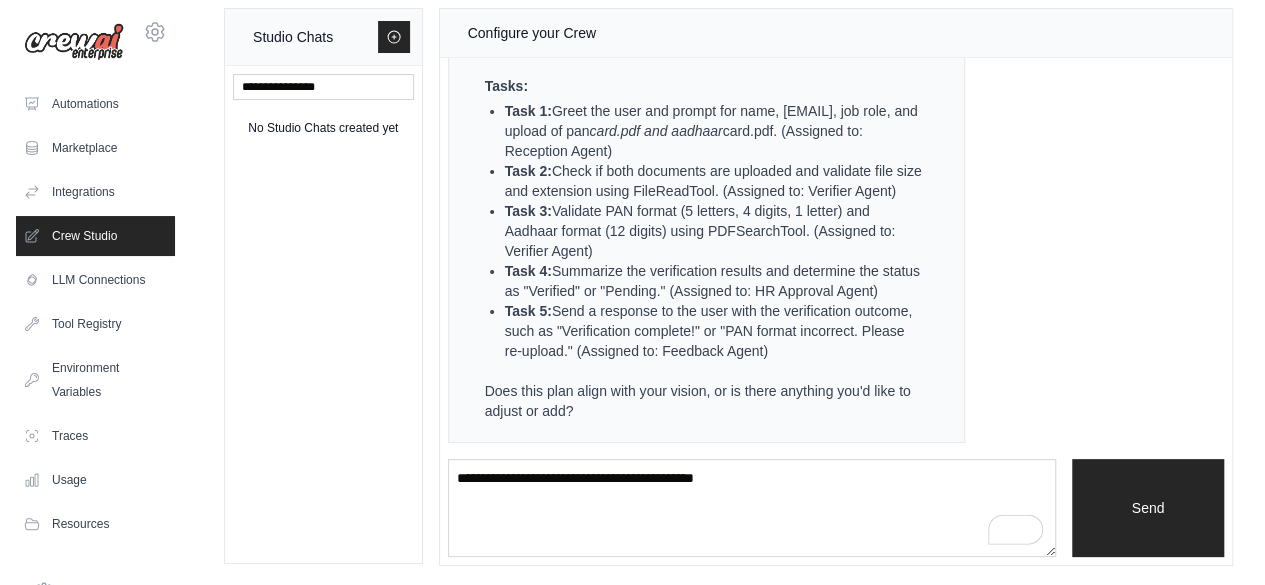 click on "Task 3:  Validate PAN format (5 letters, 4 digits, 1 letter) and Aadhaar format (12 digits) using PDFSearchTool. (Assigned to: Verifier Agent)" at bounding box center [715, 231] 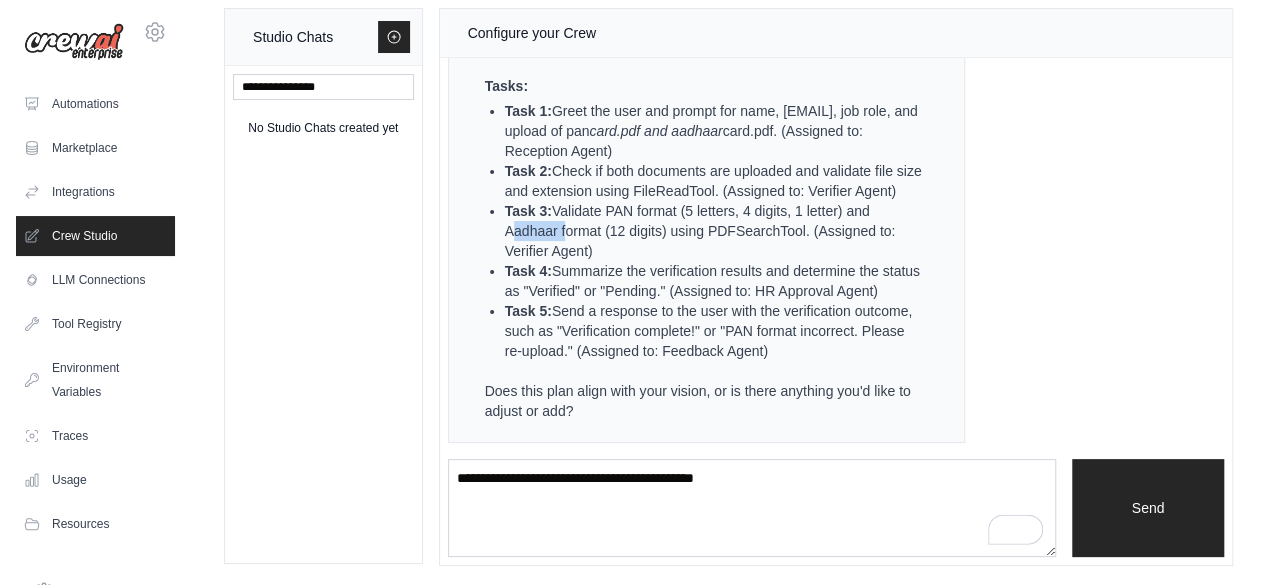 click on "Task 3:  Validate PAN format (5 letters, 4 digits, 1 letter) and Aadhaar format (12 digits) using PDFSearchTool. (Assigned to: Verifier Agent)" at bounding box center [715, 231] 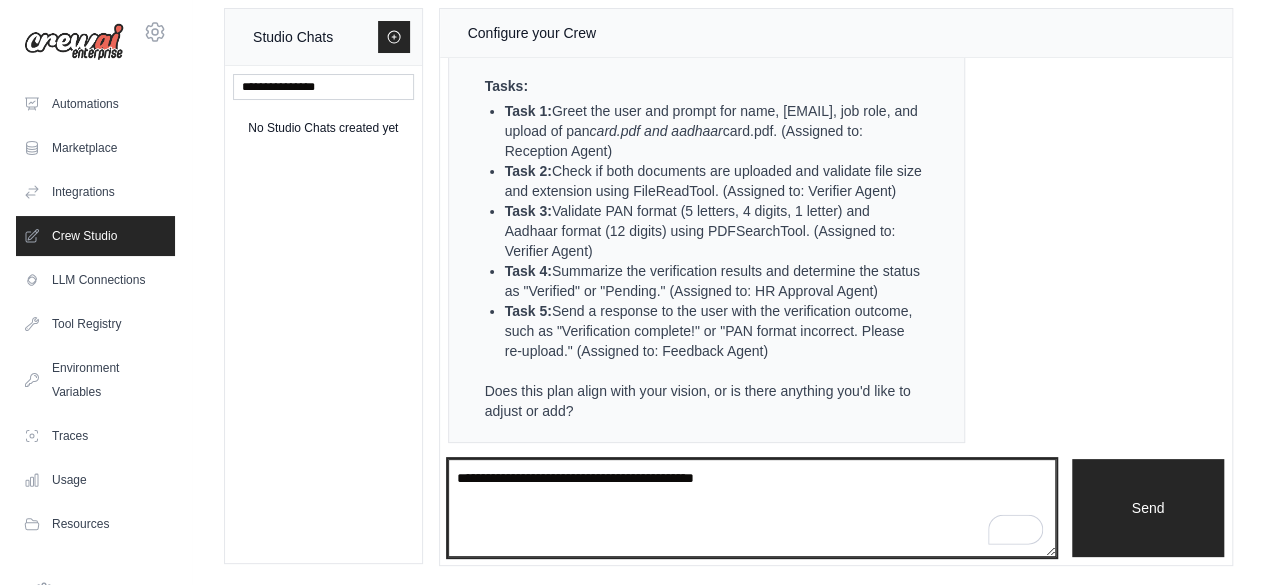 click on "**********" at bounding box center [752, 507] 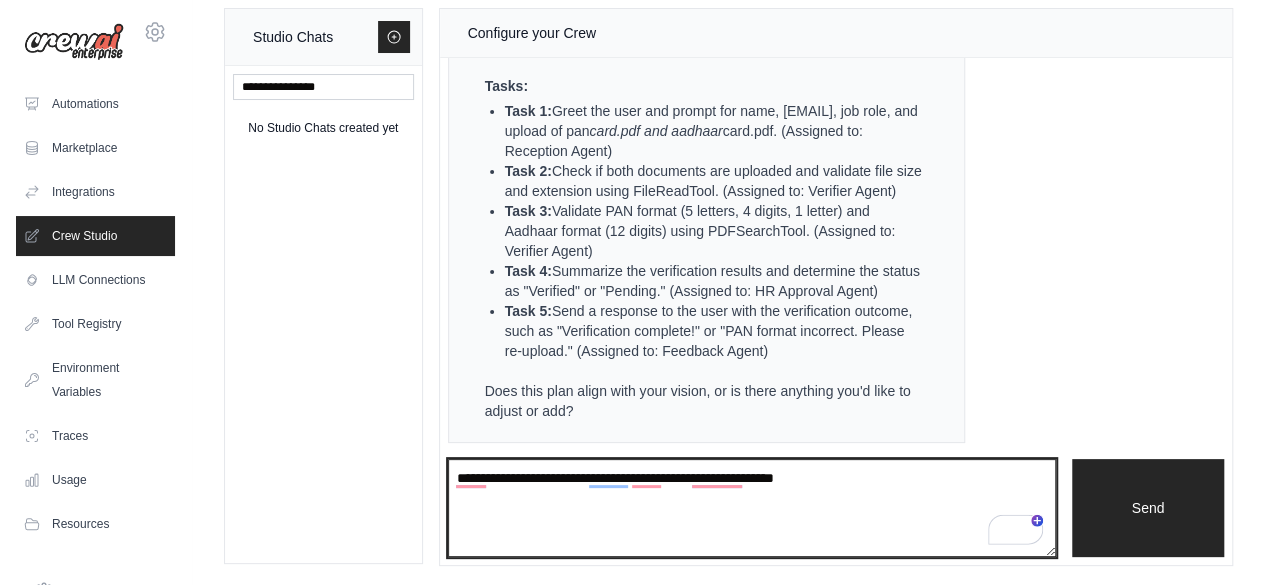 click on "**********" at bounding box center (752, 507) 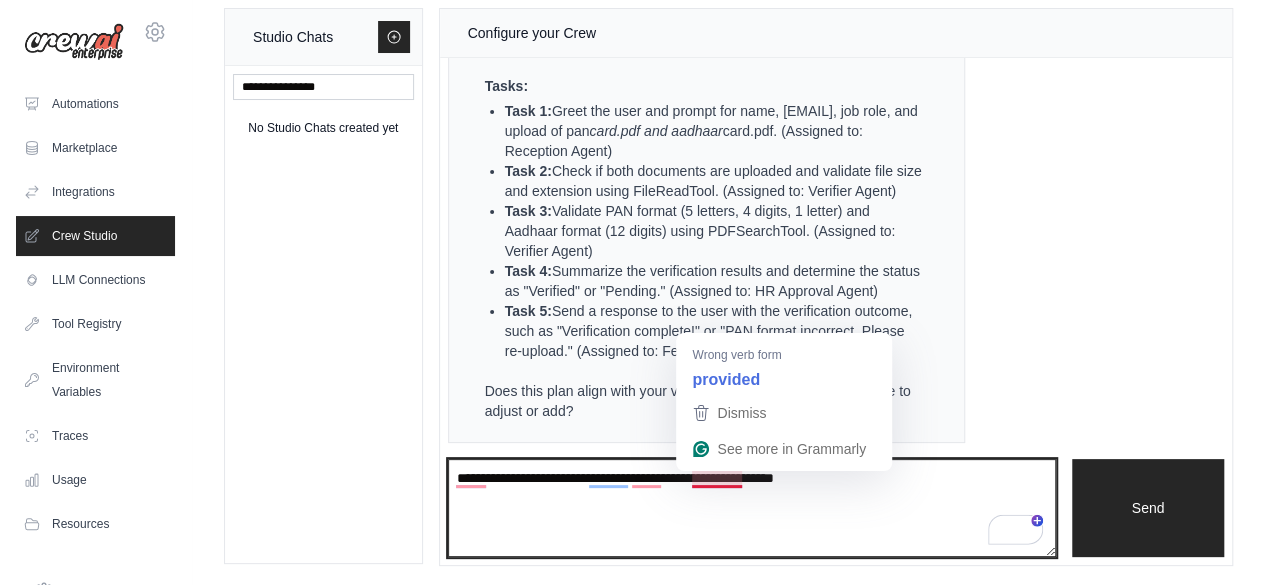 click on "**********" at bounding box center (752, 507) 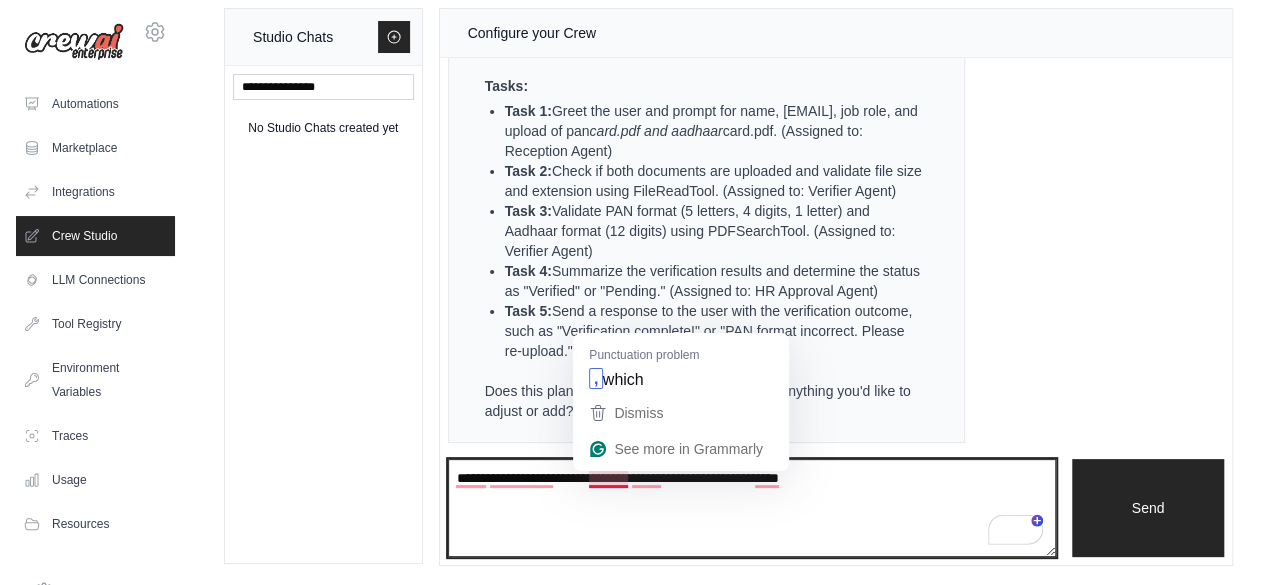 click on "**********" at bounding box center (752, 507) 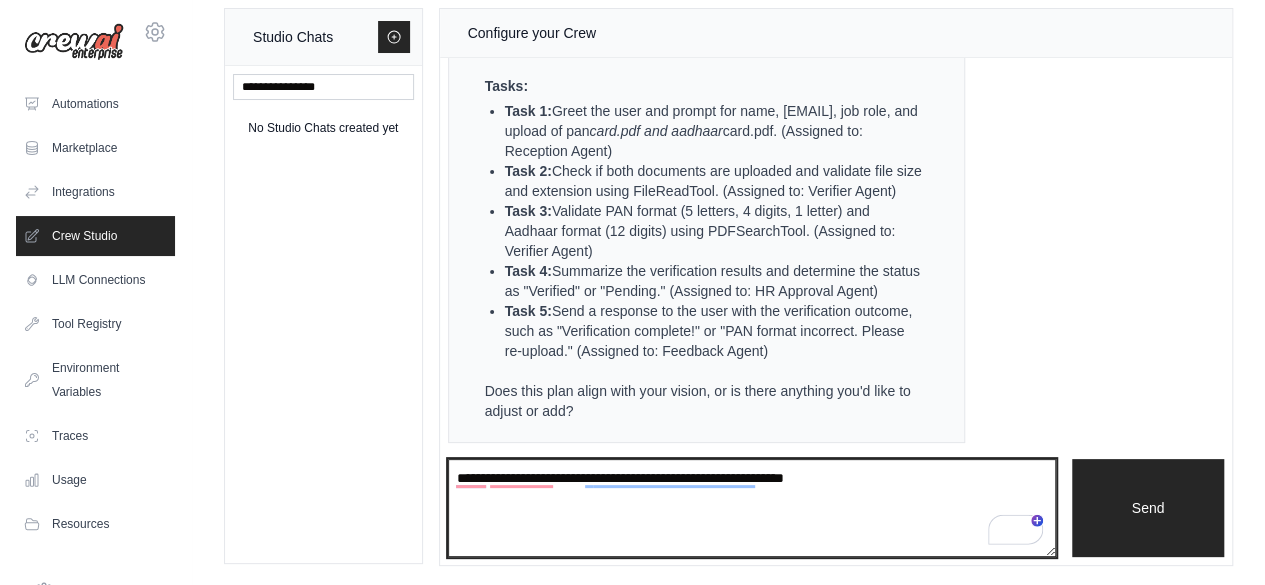 click on "**********" at bounding box center [752, 507] 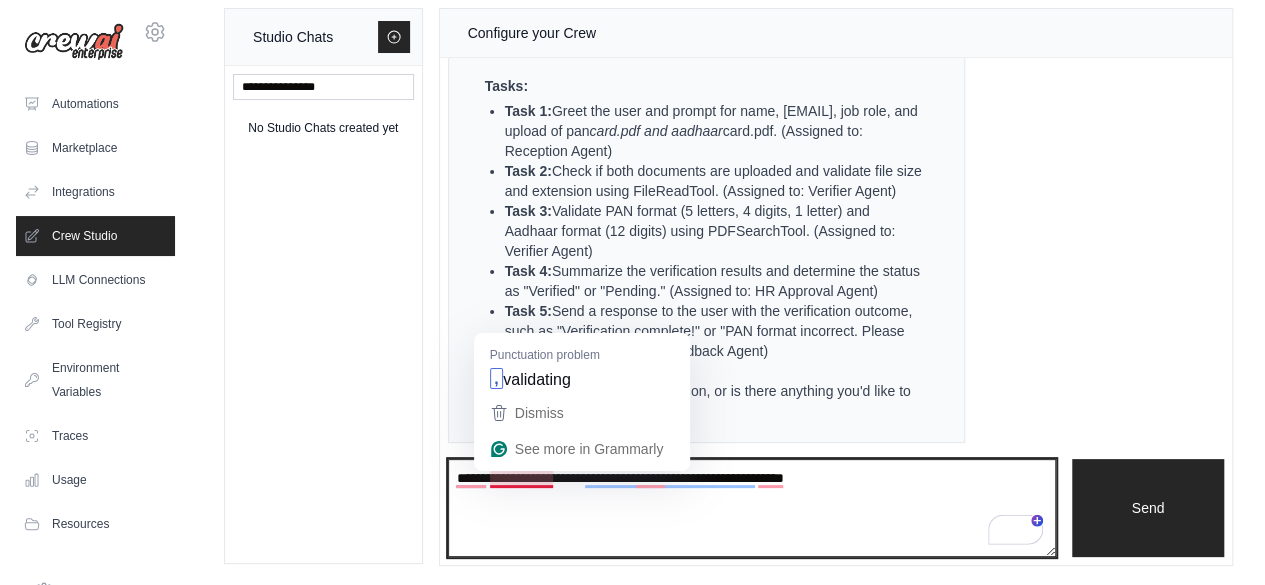 click on "**********" at bounding box center (752, 507) 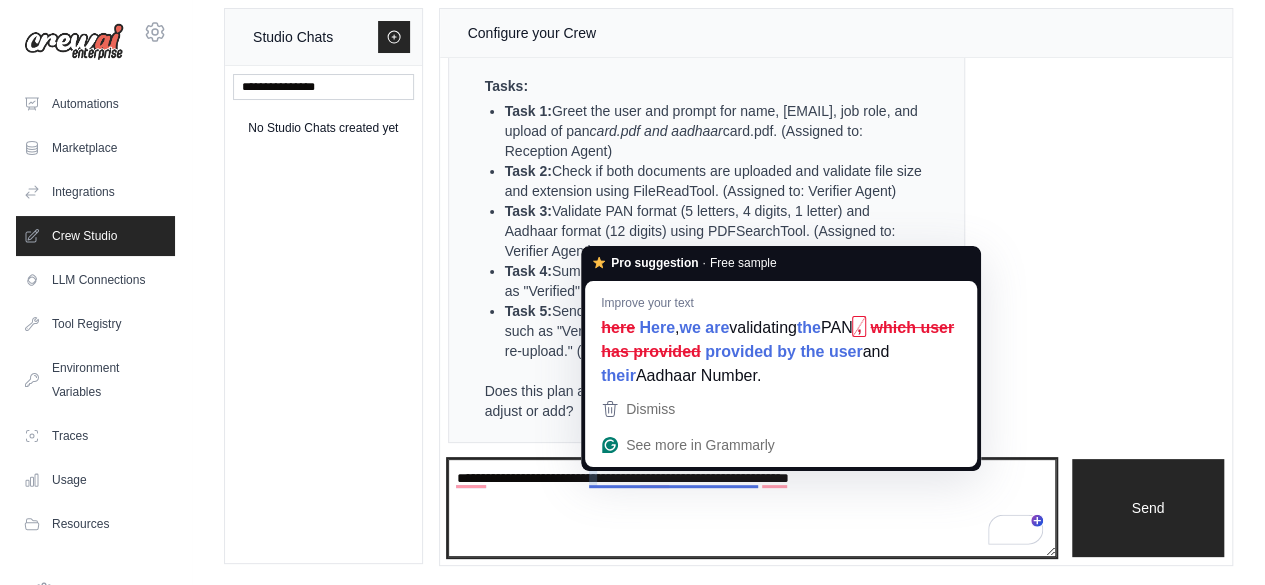 click on "**********" at bounding box center [752, 507] 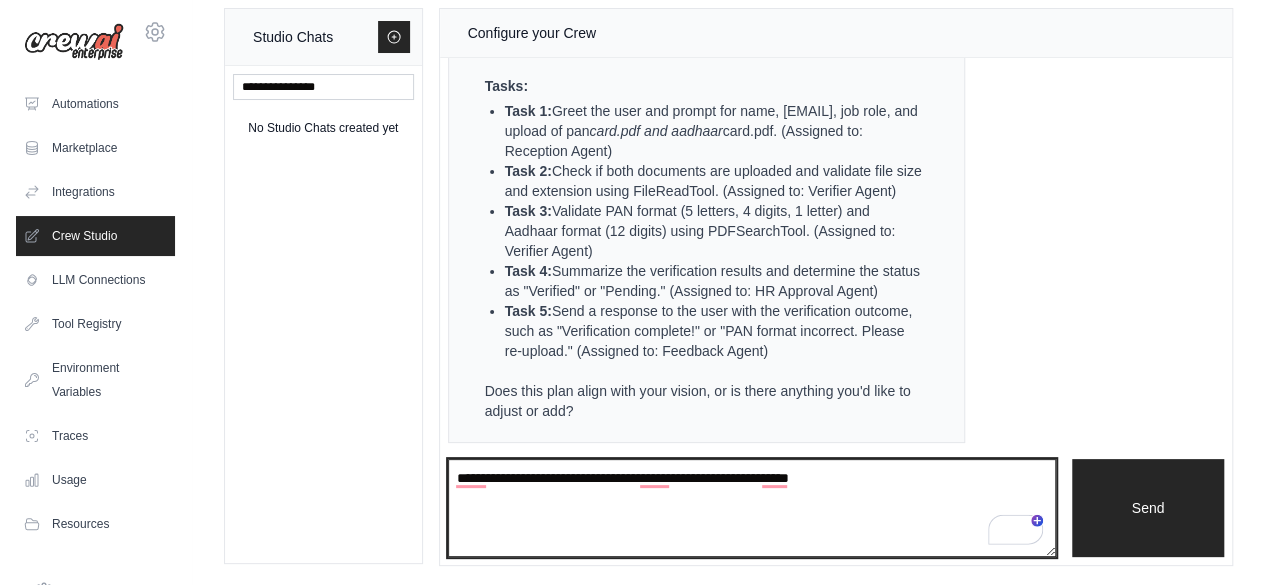 click on "**********" at bounding box center (752, 507) 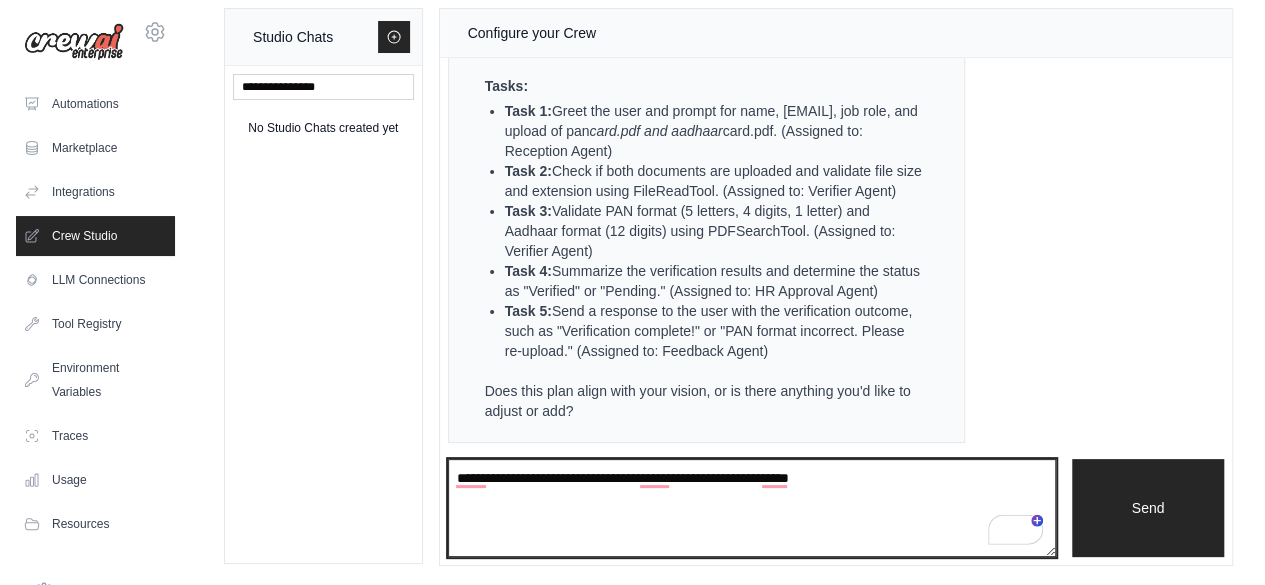 click on "**********" at bounding box center (752, 507) 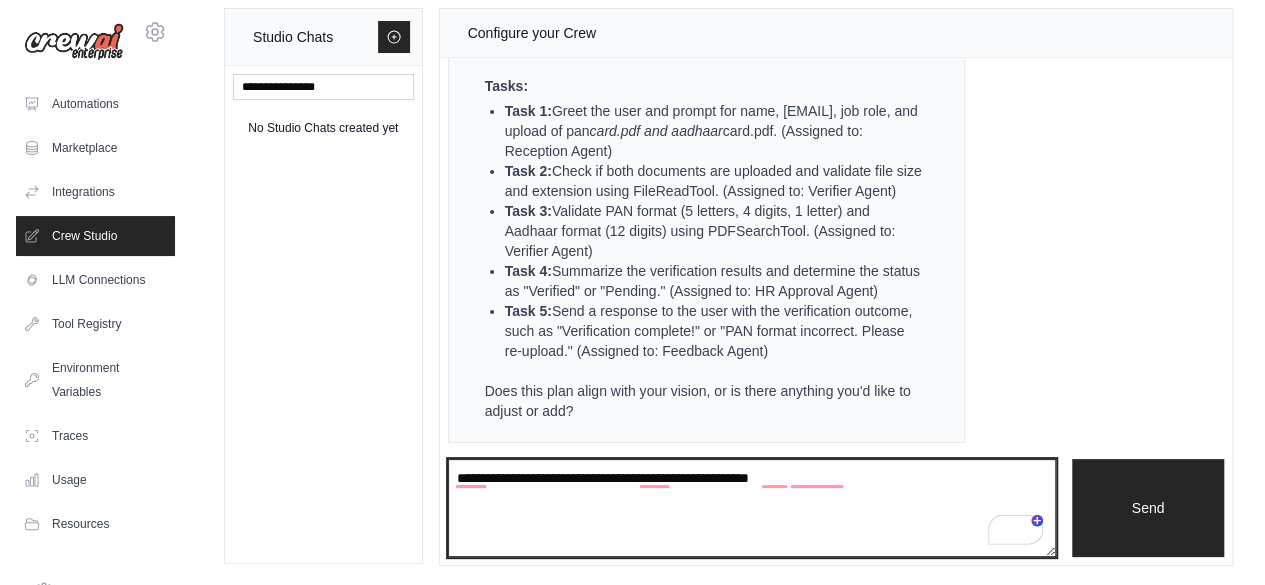 drag, startPoint x: 584, startPoint y: 478, endPoint x: 646, endPoint y: 474, distance: 62.1289 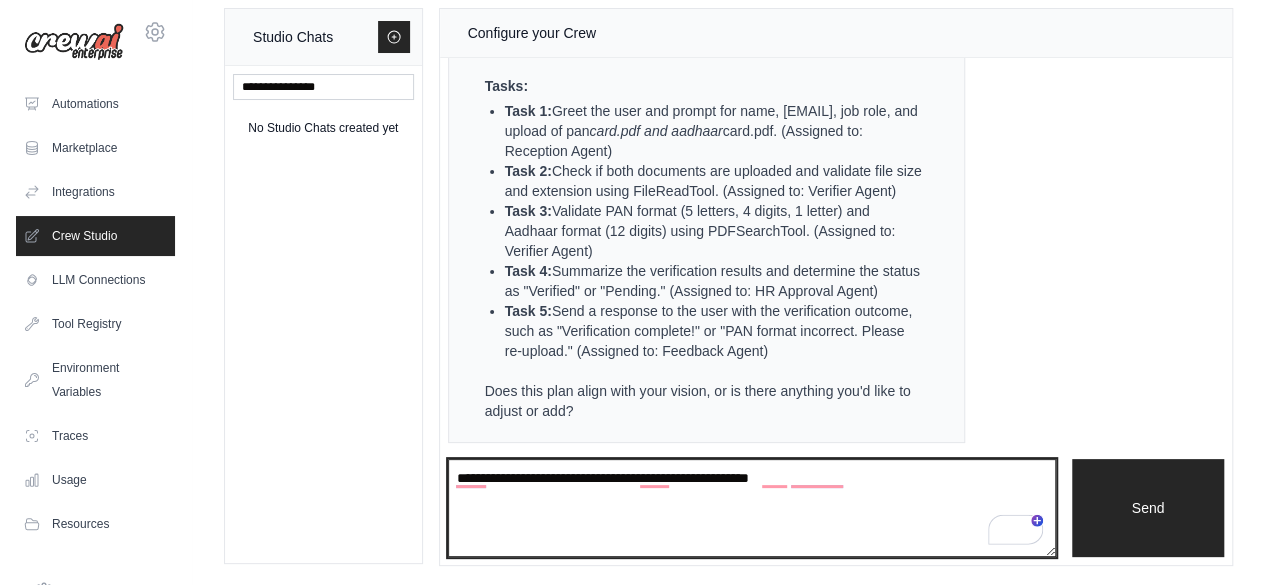 click on "**********" at bounding box center (752, 507) 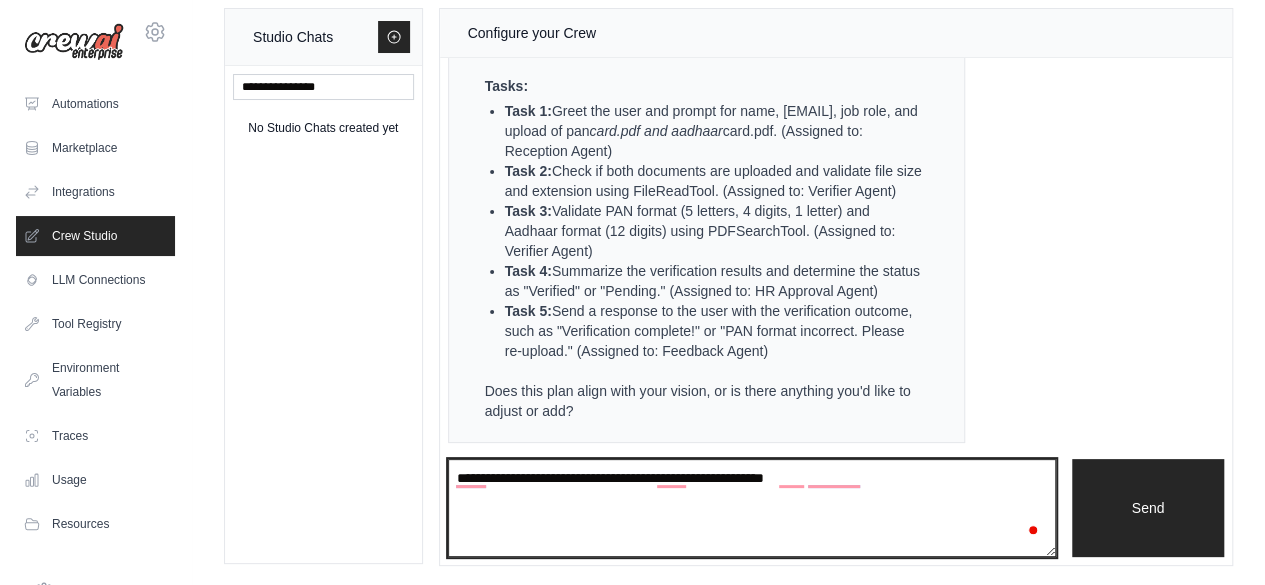 paste on "********" 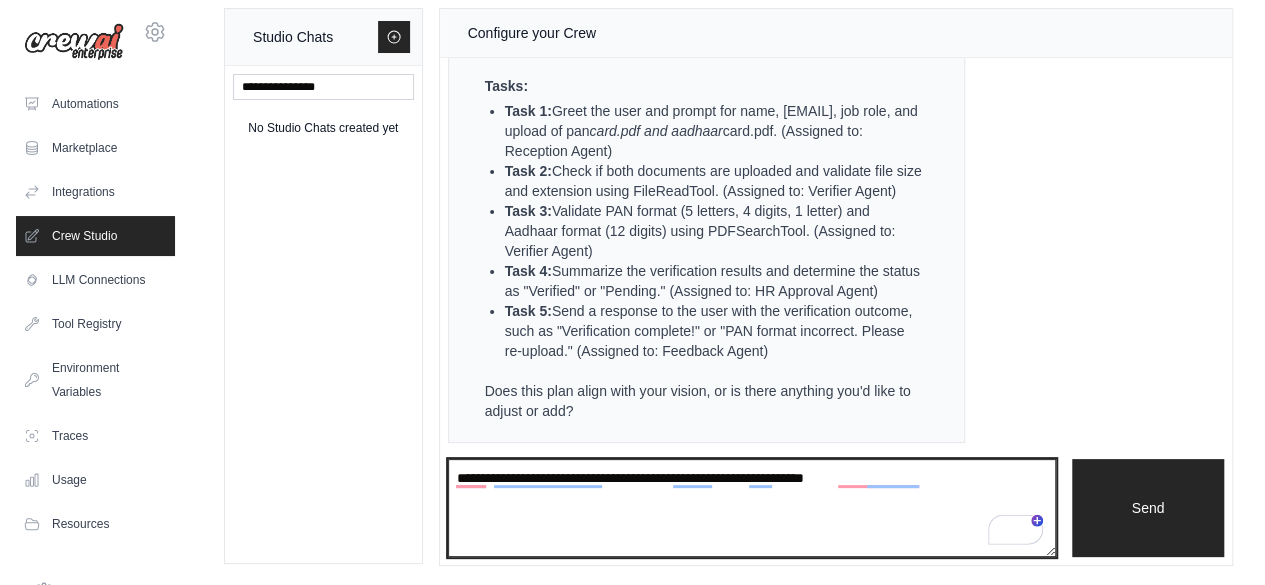 click on "**********" at bounding box center [752, 507] 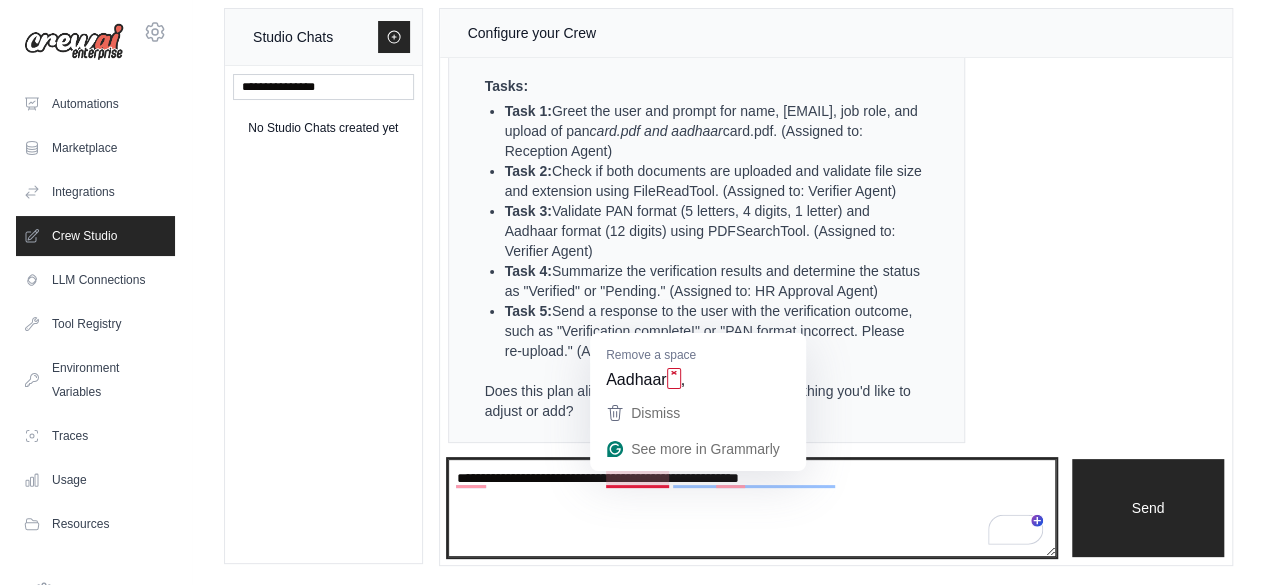 click on "**********" at bounding box center [752, 507] 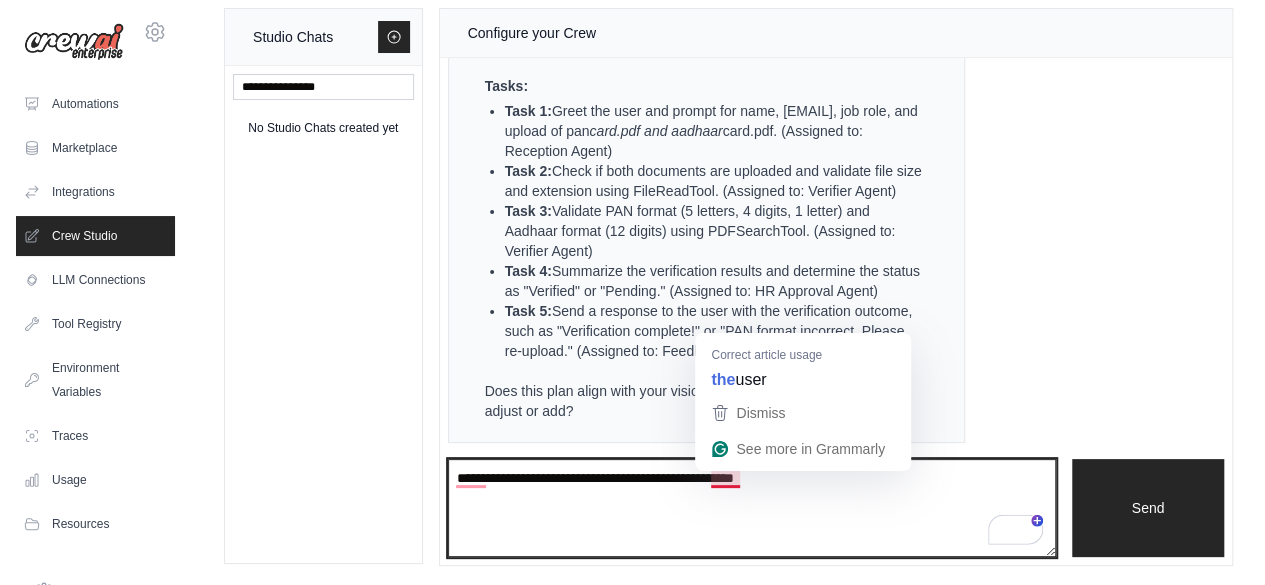 click on "**********" at bounding box center [752, 507] 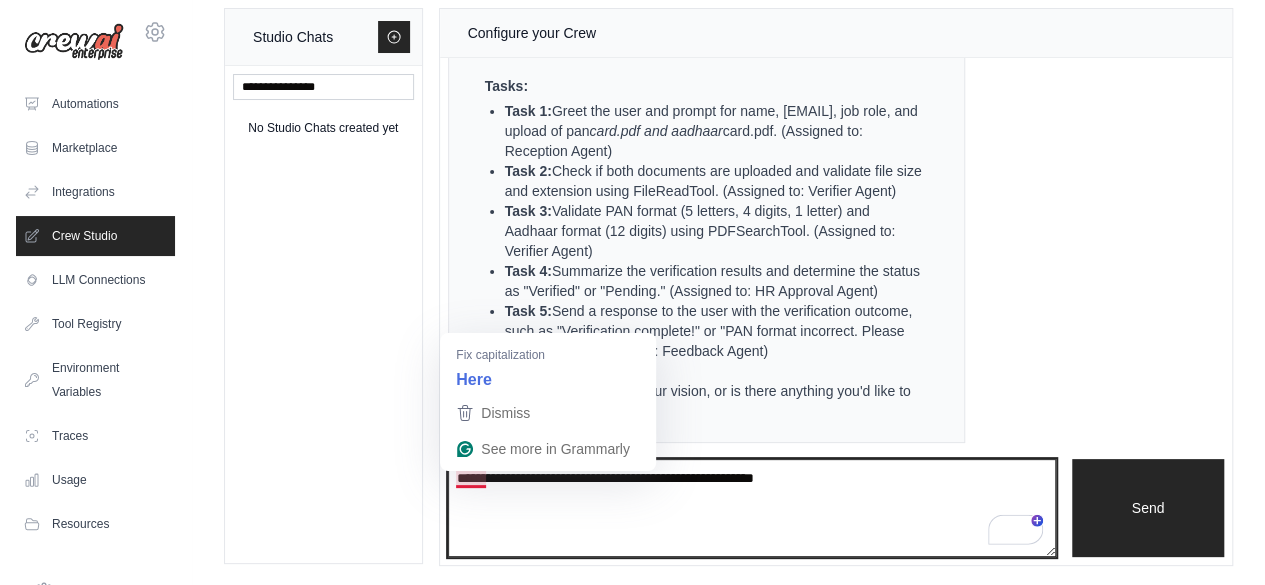 click on "**********" at bounding box center [752, 507] 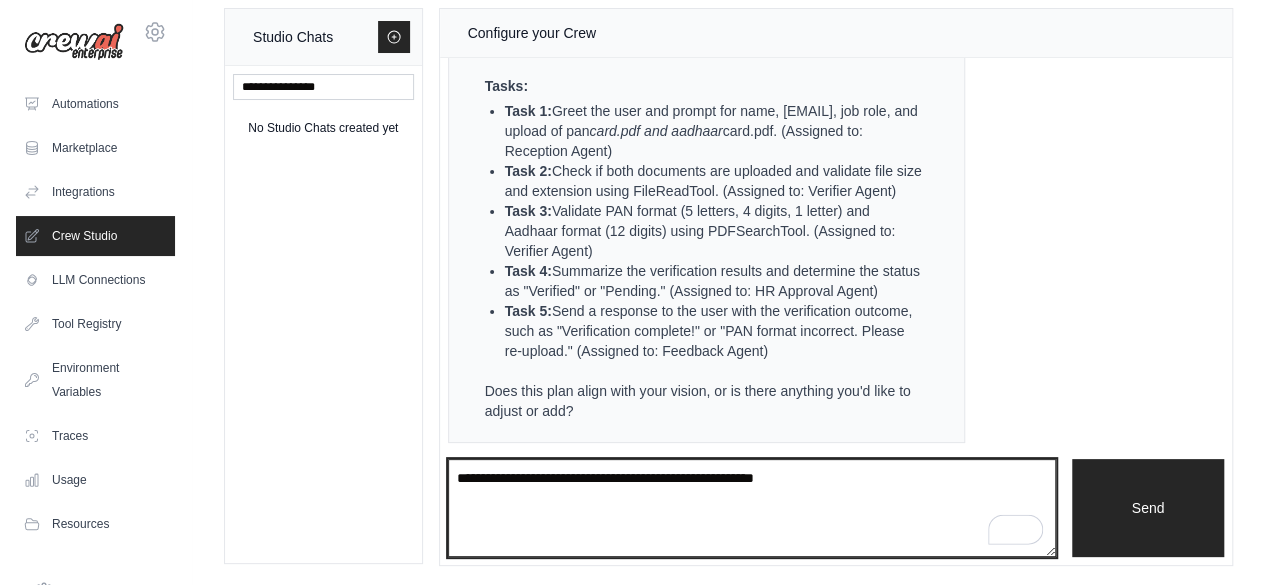 click on "**********" at bounding box center [752, 507] 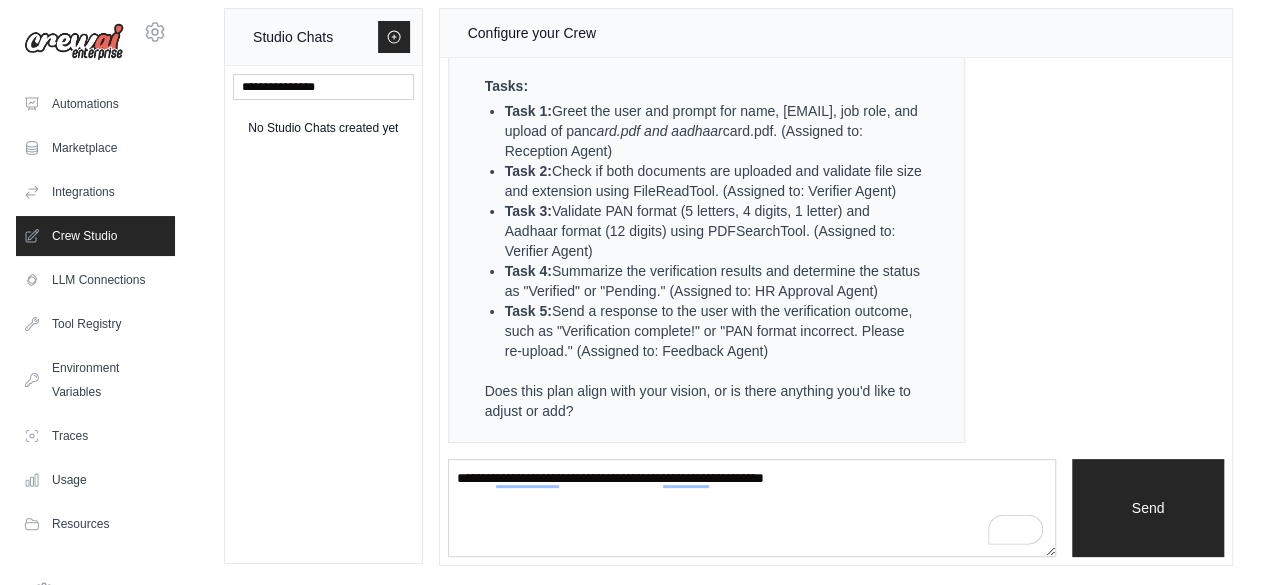 click on "Task 4: Summarize the verification results and determine the status as "Verified" or "Pending." (Assigned to: HR Approval Agent)" at bounding box center (715, 281) 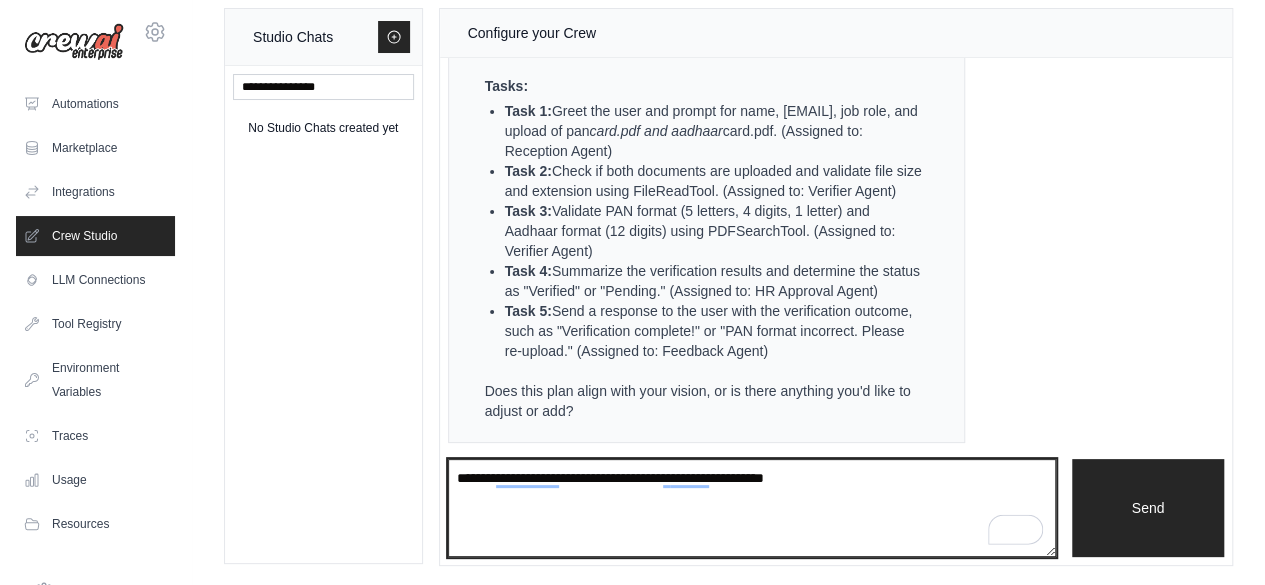 click on "**********" at bounding box center [752, 507] 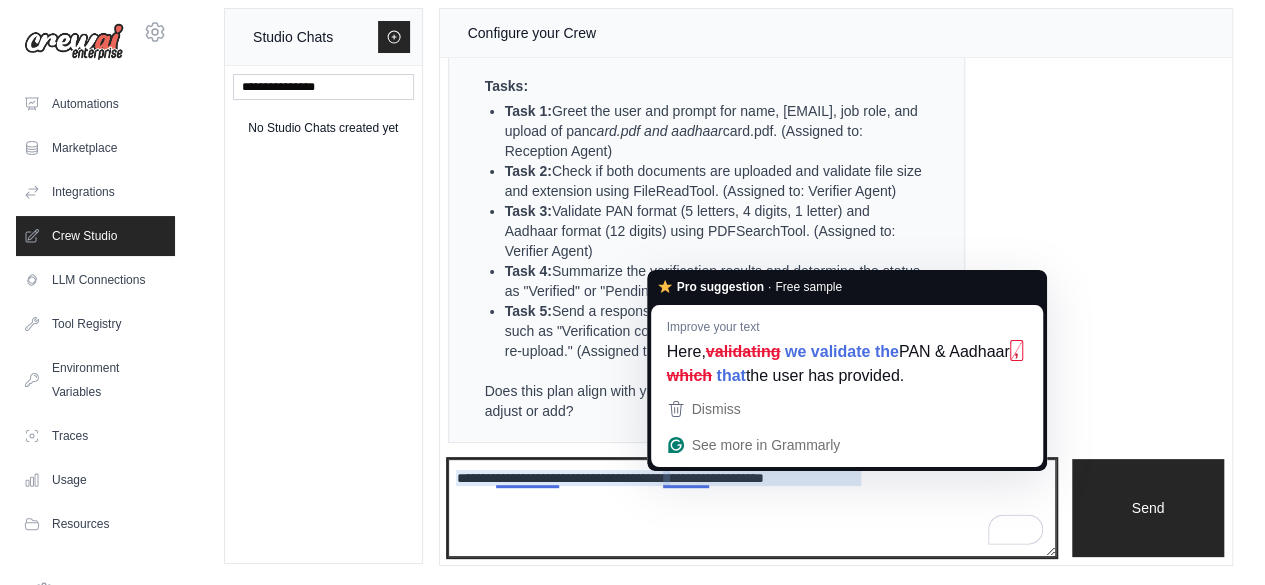 click on "**********" at bounding box center (752, 507) 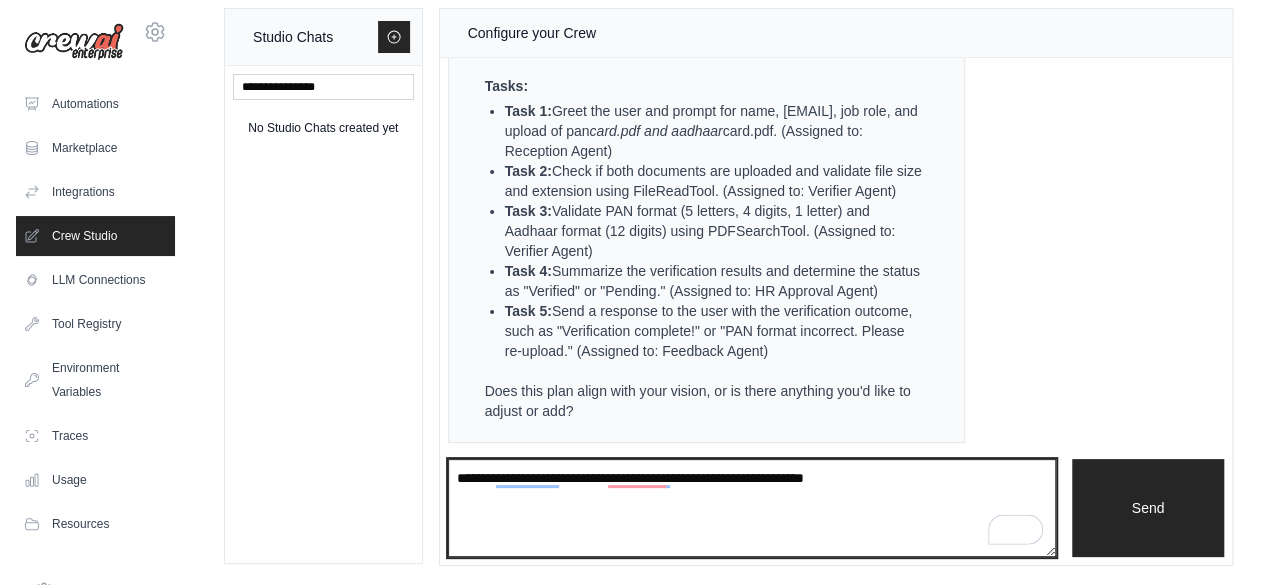 click on "**********" at bounding box center (752, 507) 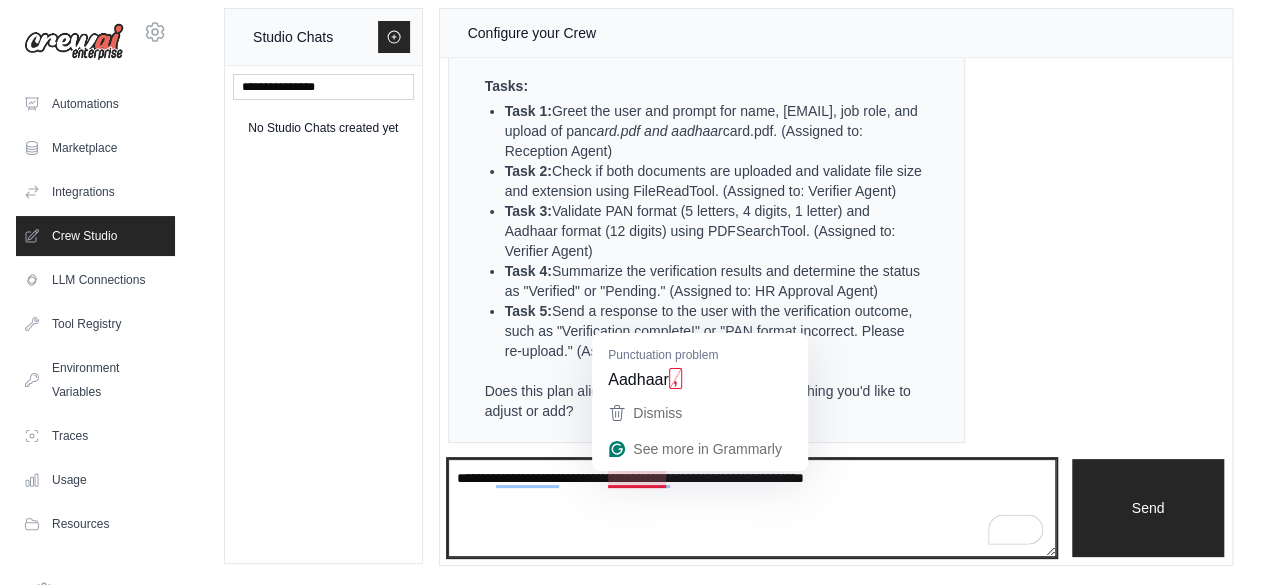 click on "**********" at bounding box center (752, 507) 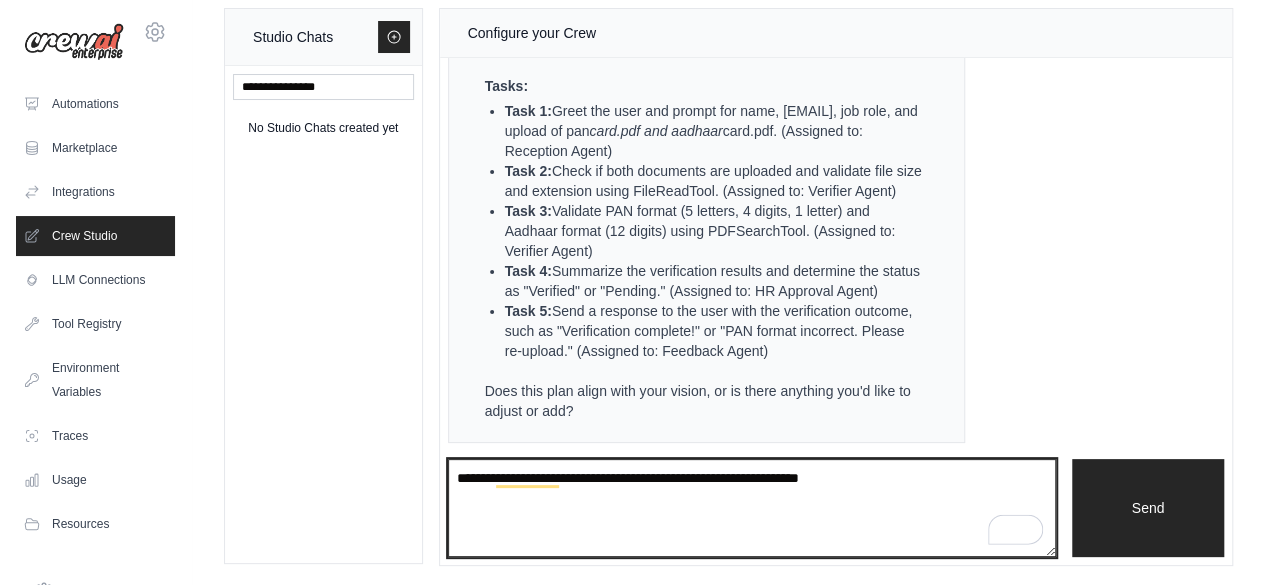 click on "**********" at bounding box center [752, 507] 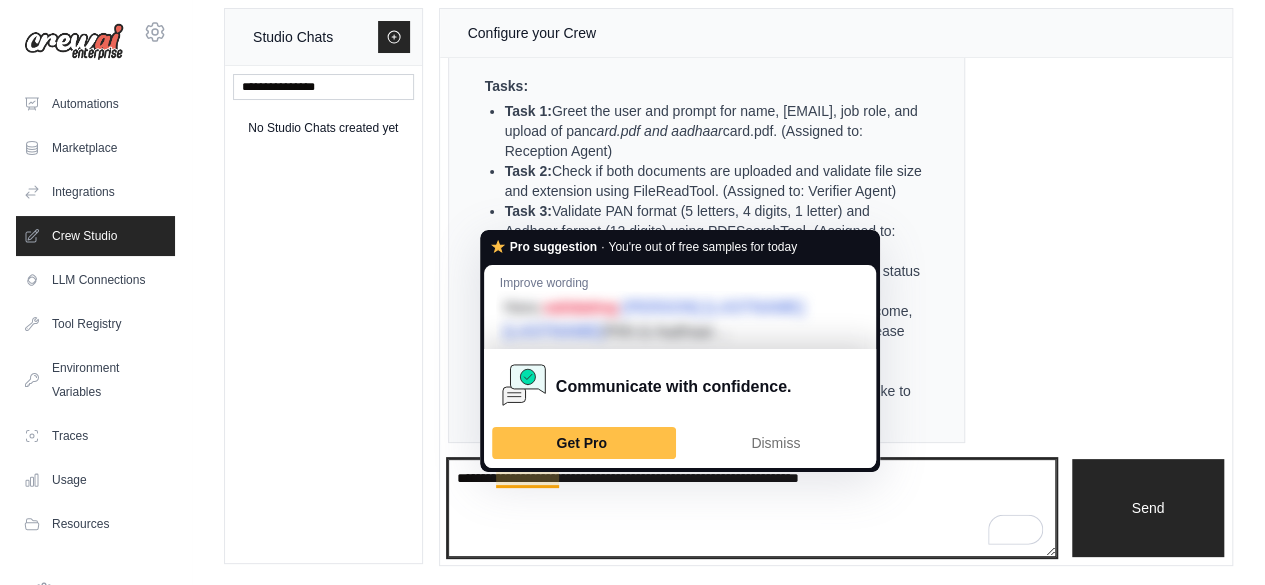 click on "**********" at bounding box center (752, 507) 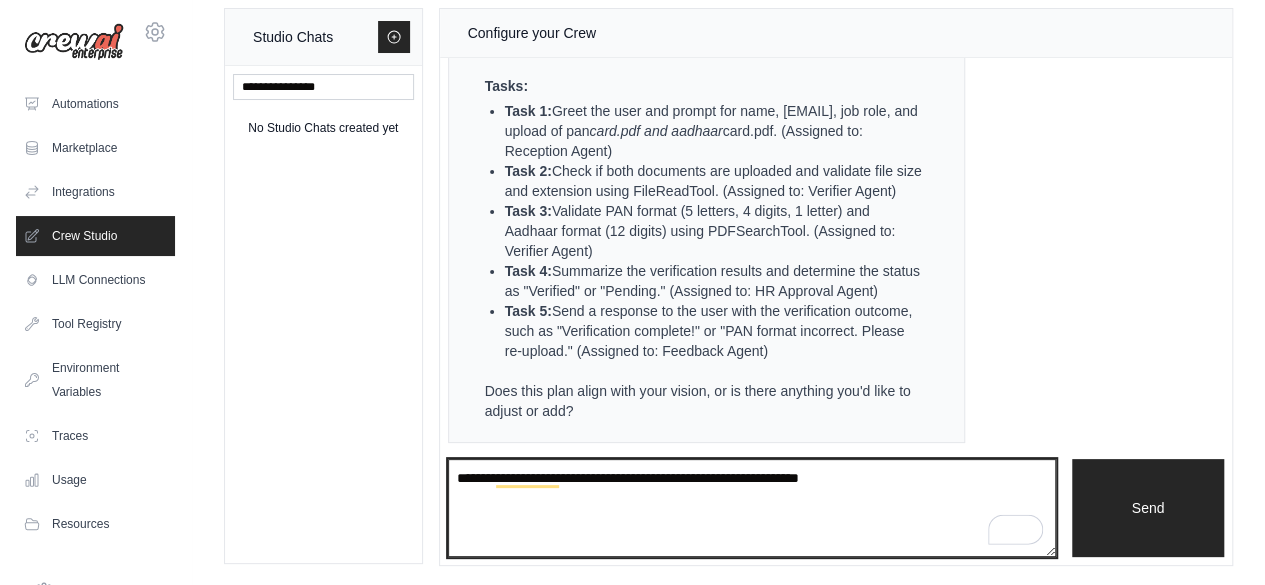 click on "**********" at bounding box center [752, 507] 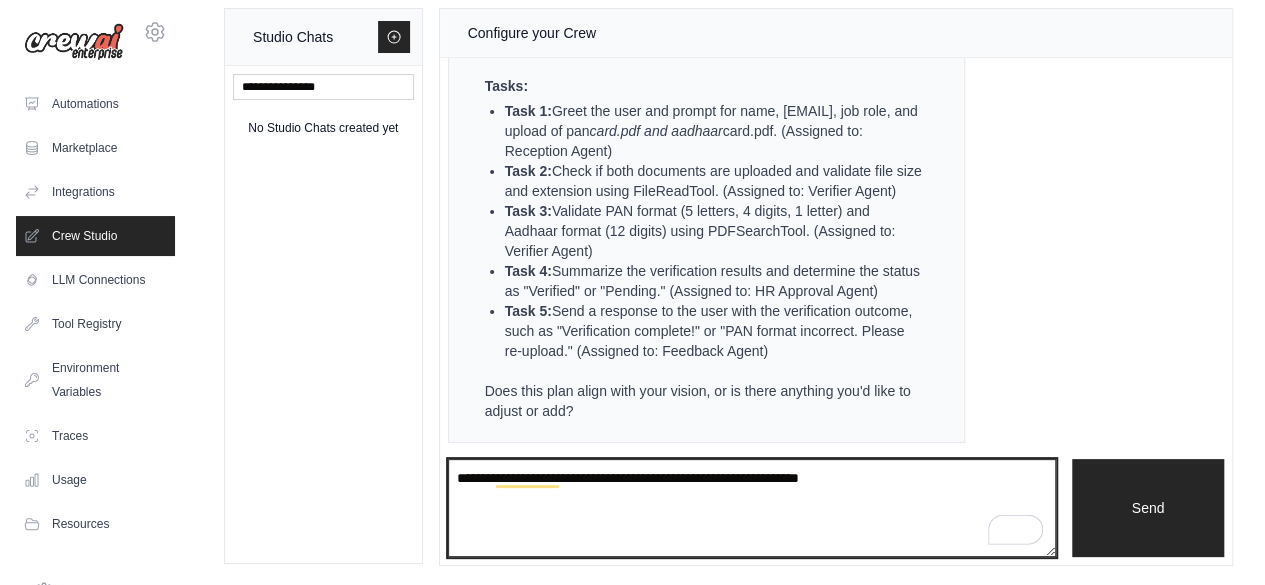 click on "**********" at bounding box center (752, 507) 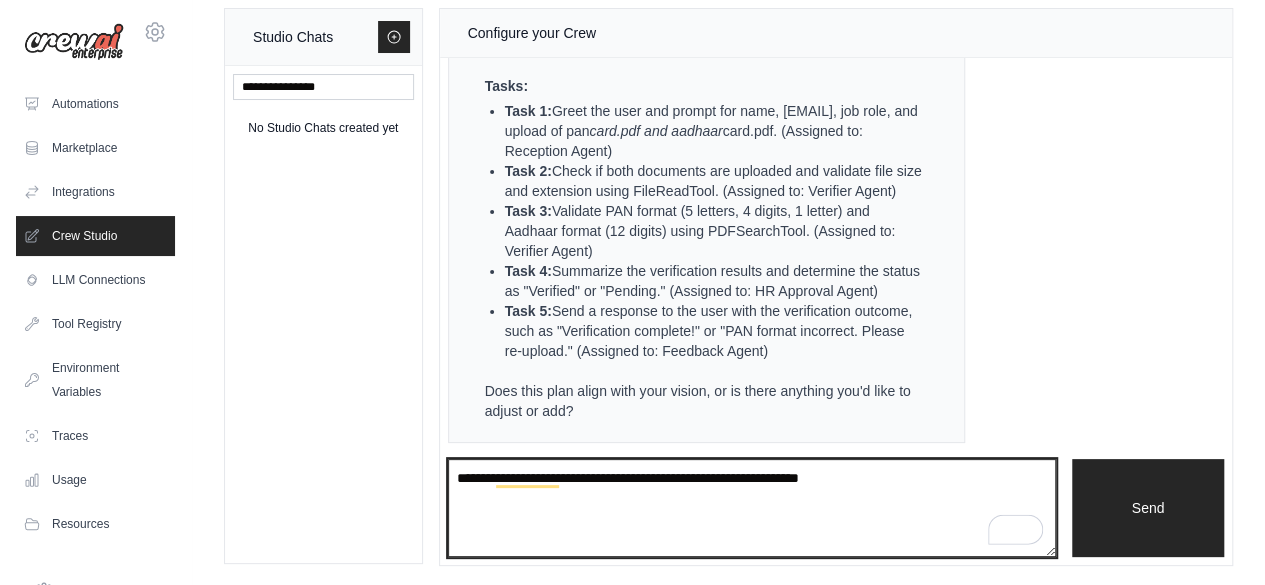 click on "**********" at bounding box center (752, 507) 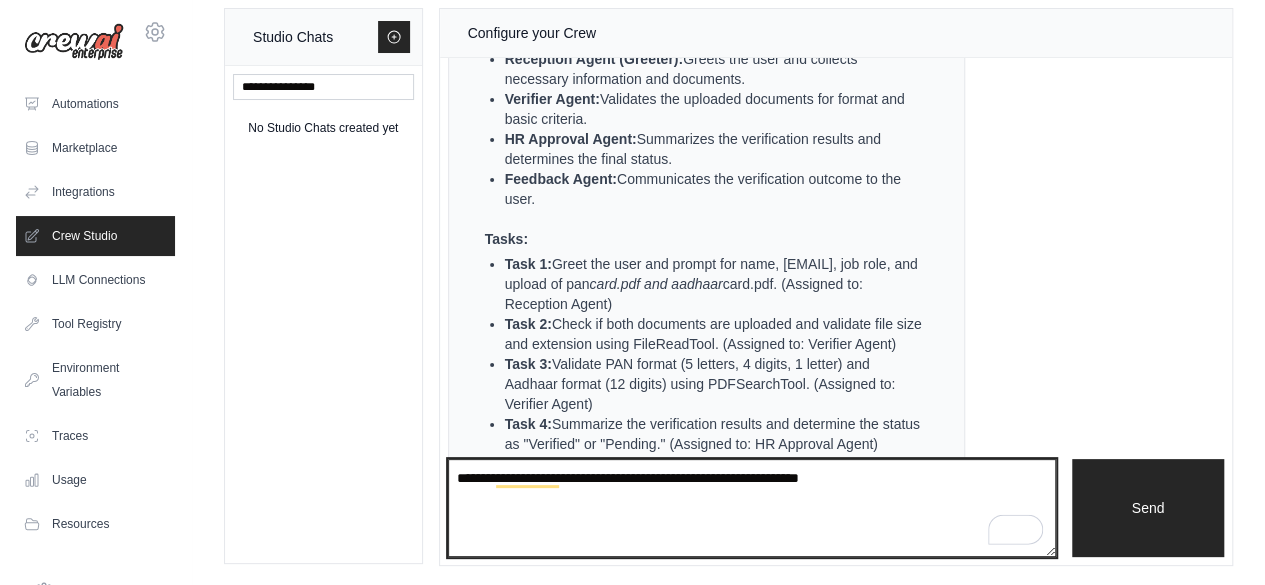 scroll, scrollTop: 1628, scrollLeft: 0, axis: vertical 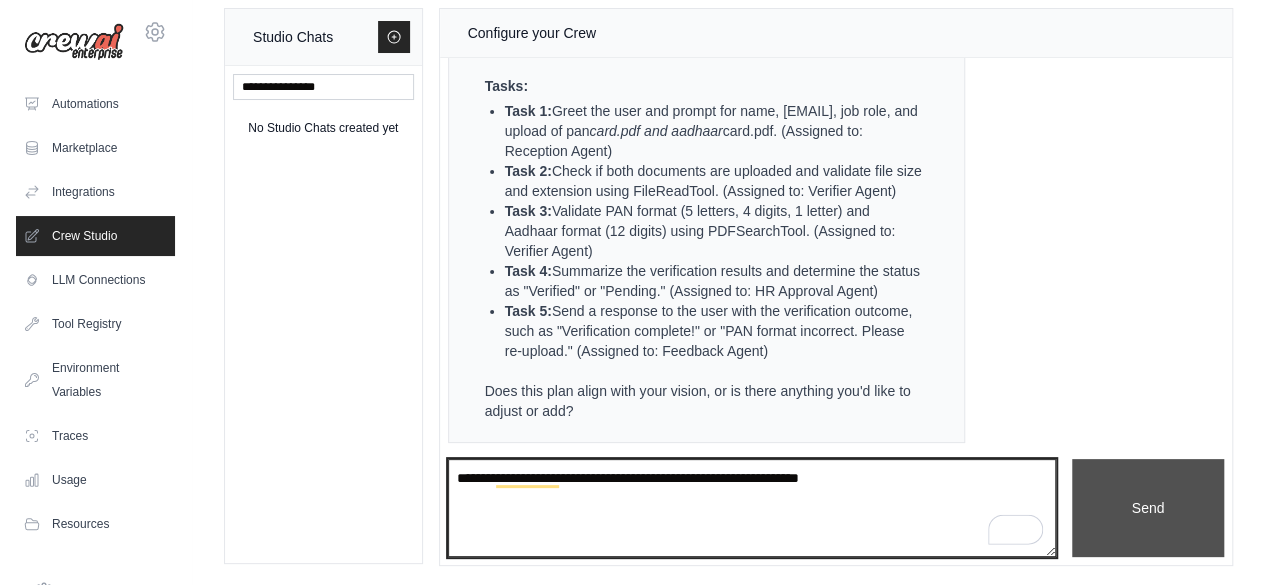 type on "**********" 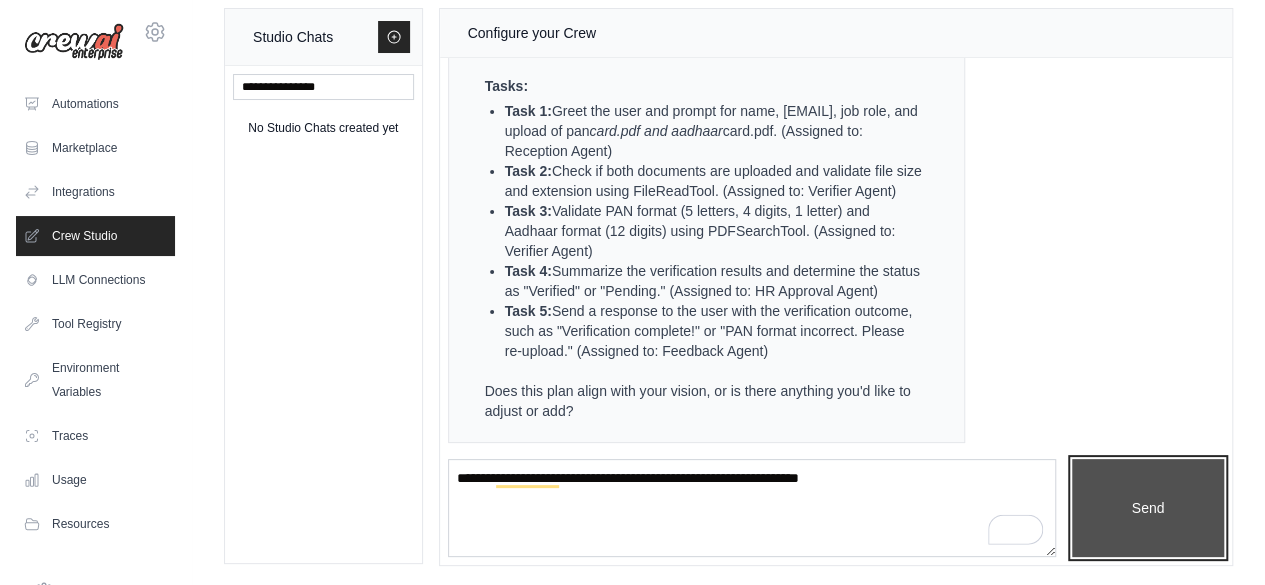 click on "Send" at bounding box center [1148, 507] 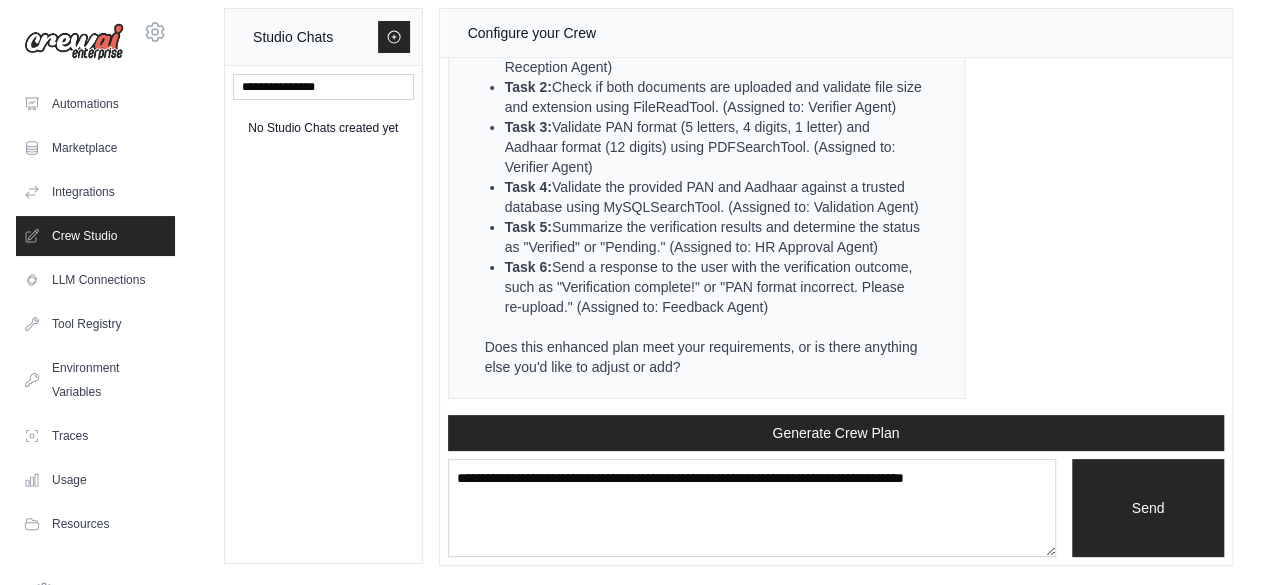 scroll, scrollTop: 3095, scrollLeft: 0, axis: vertical 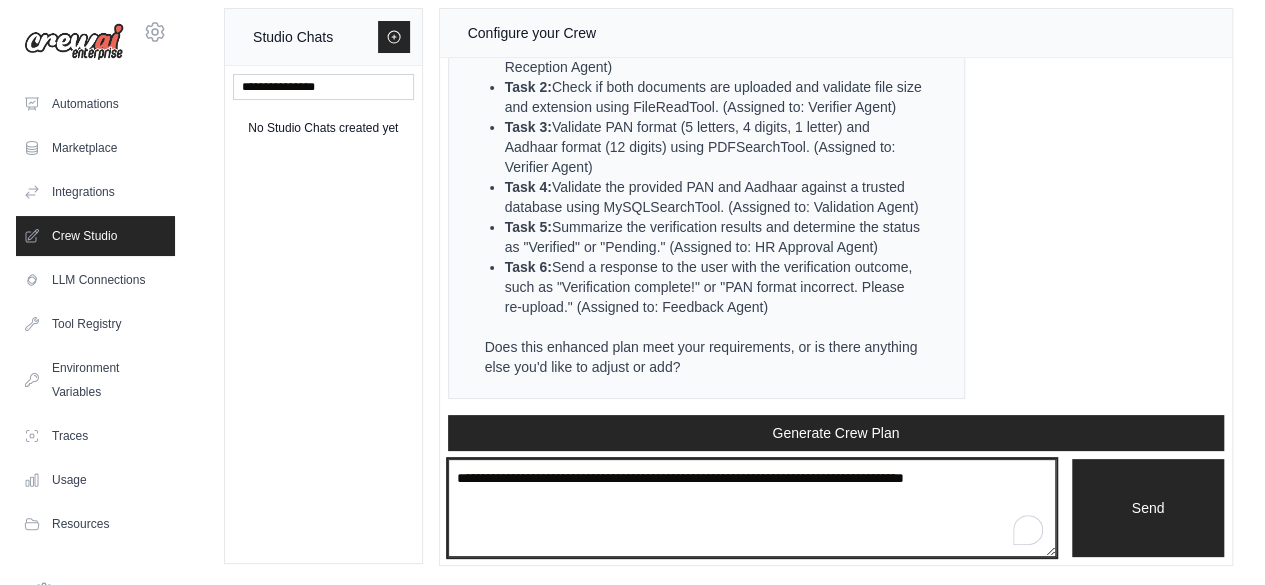 click at bounding box center [752, 507] 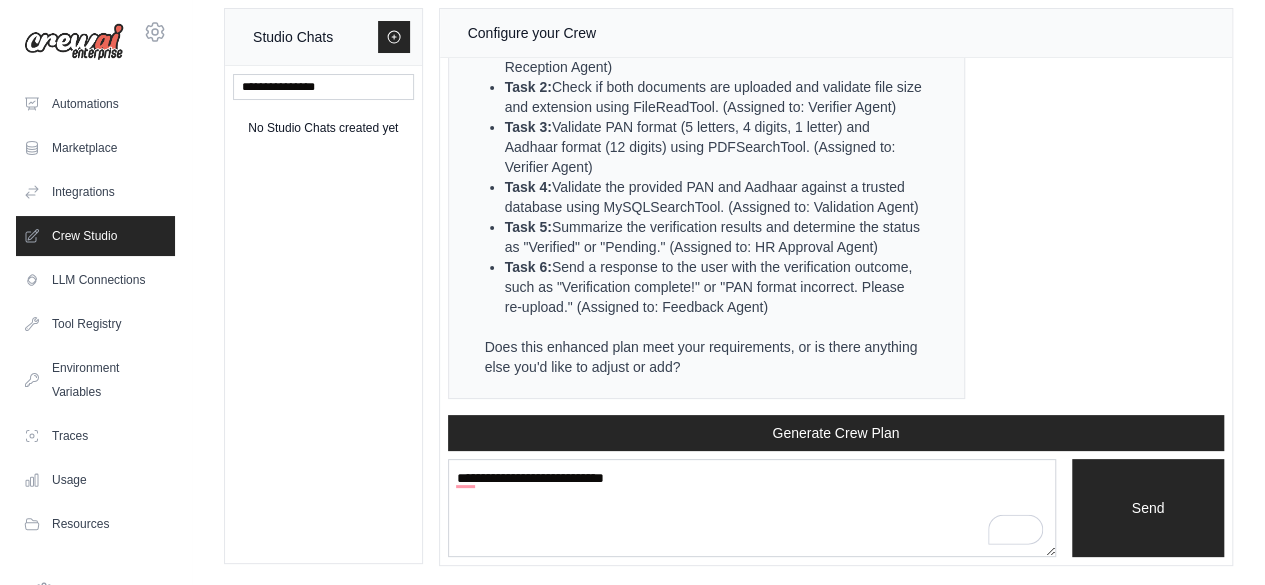 click on "Task 4:  Validate the provided PAN and Aadhaar against a trusted database using MySQLSearchTool. (Assigned to: Validation Agent)" at bounding box center (715, 197) 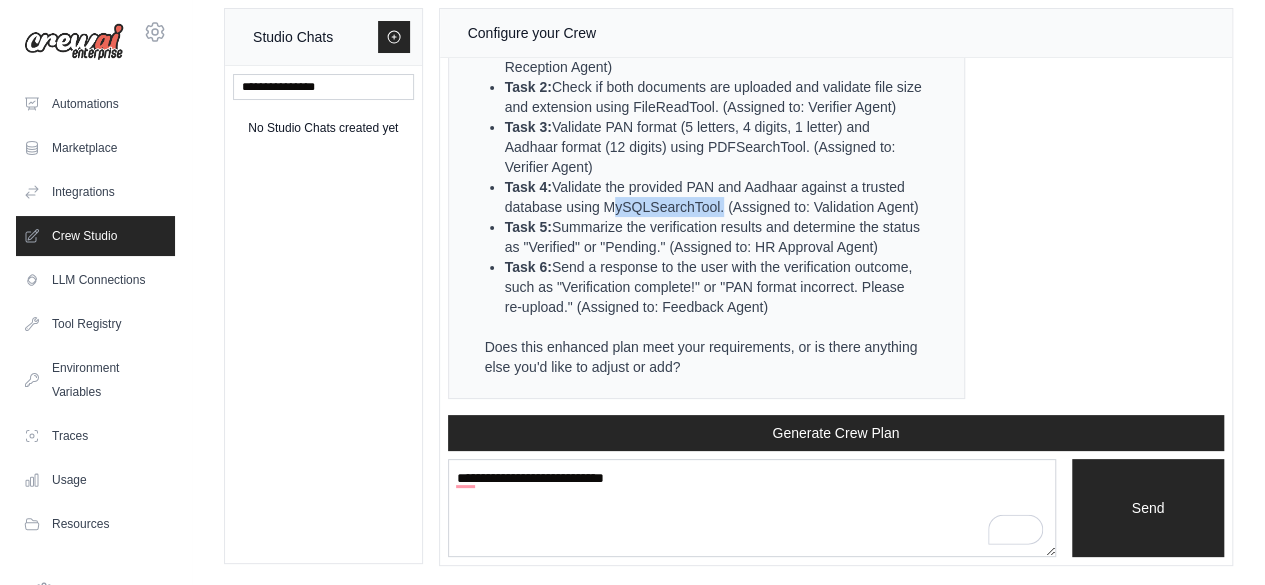 click on "Task 4:  Validate the provided PAN and Aadhaar against a trusted database using MySQLSearchTool. (Assigned to: Validation Agent)" at bounding box center [715, 197] 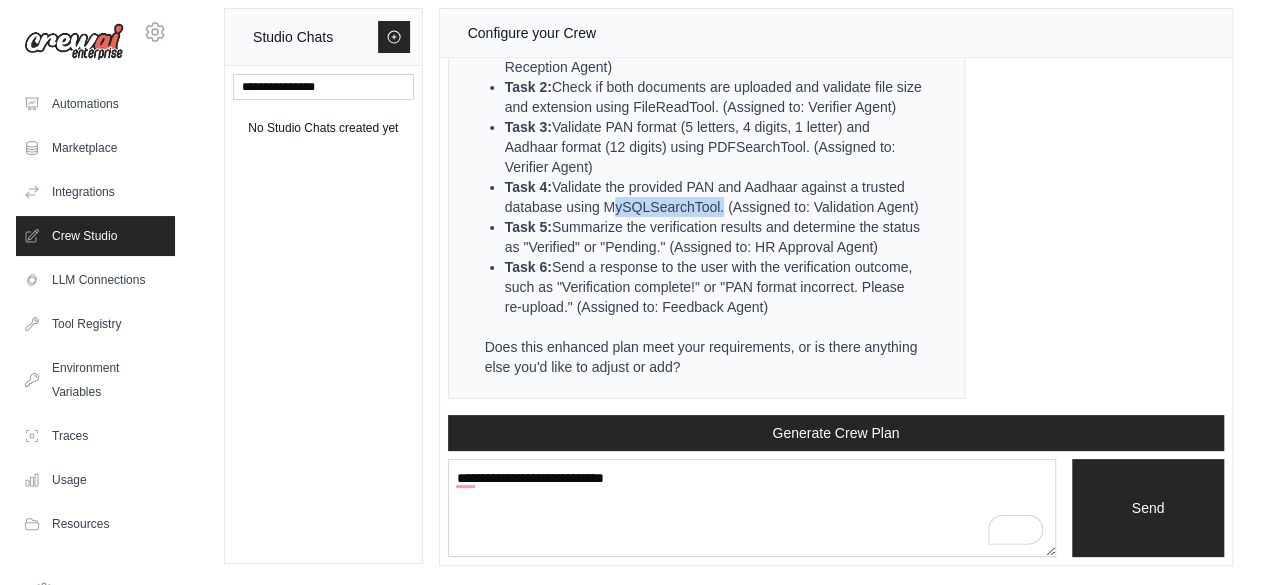 copy on "MySQLSearchTool" 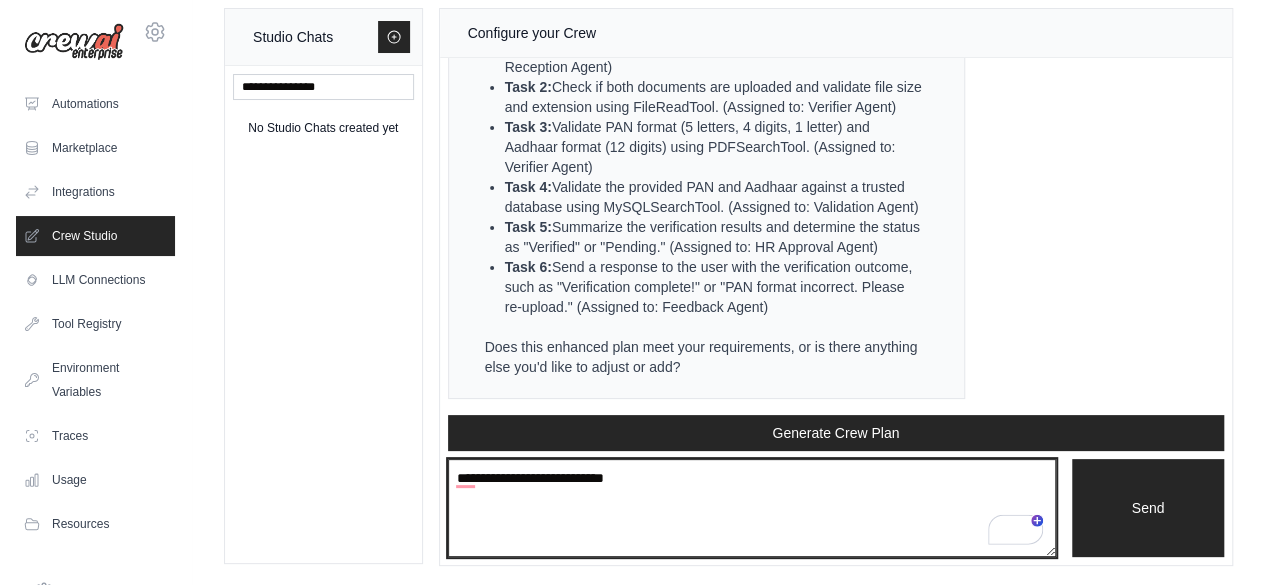 click on "**********" at bounding box center (752, 507) 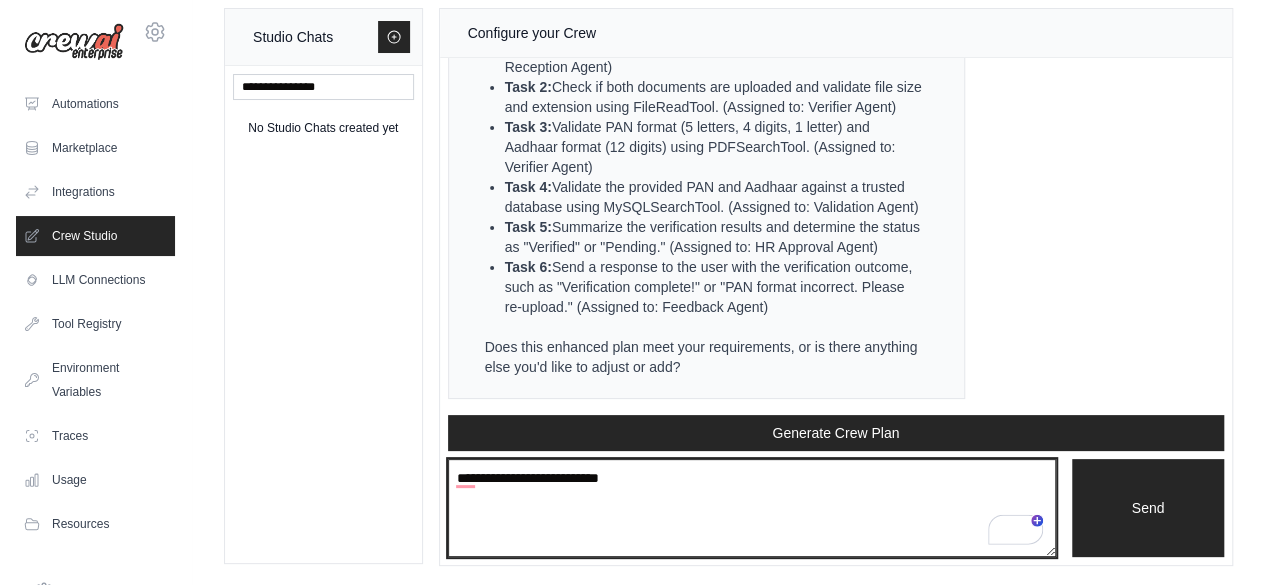 paste on "**********" 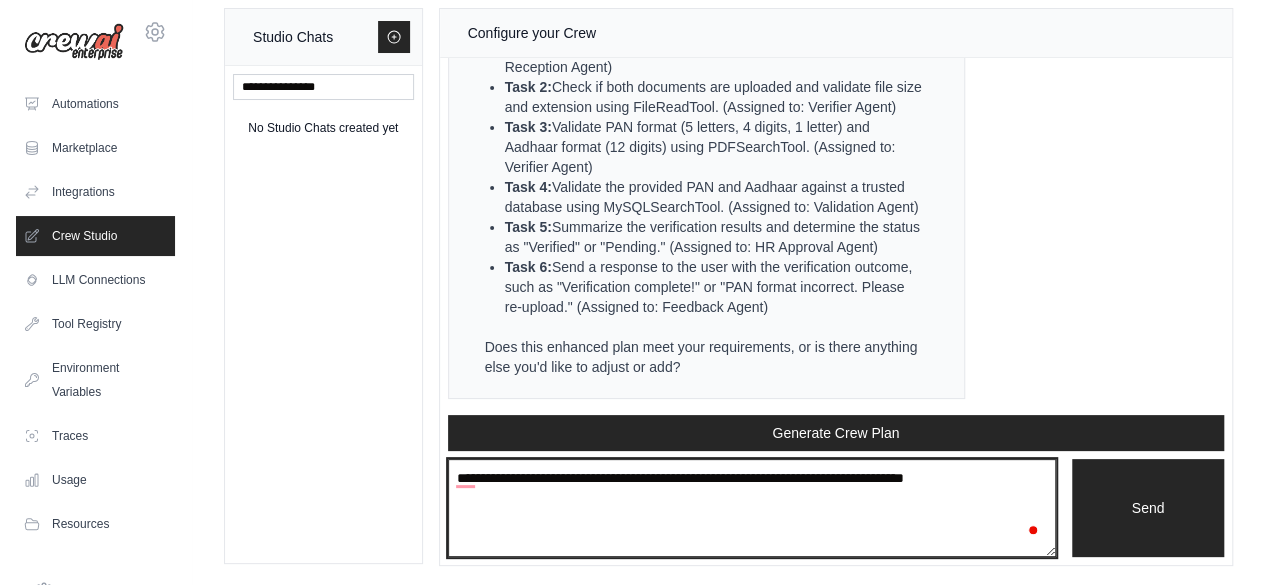 type on "**********" 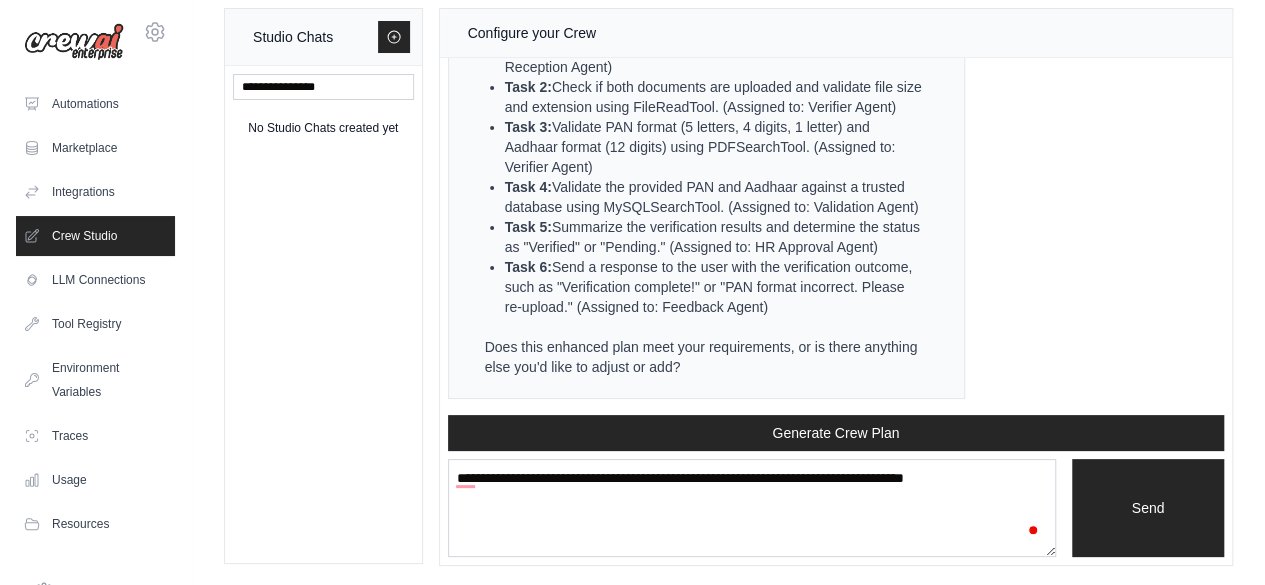 type 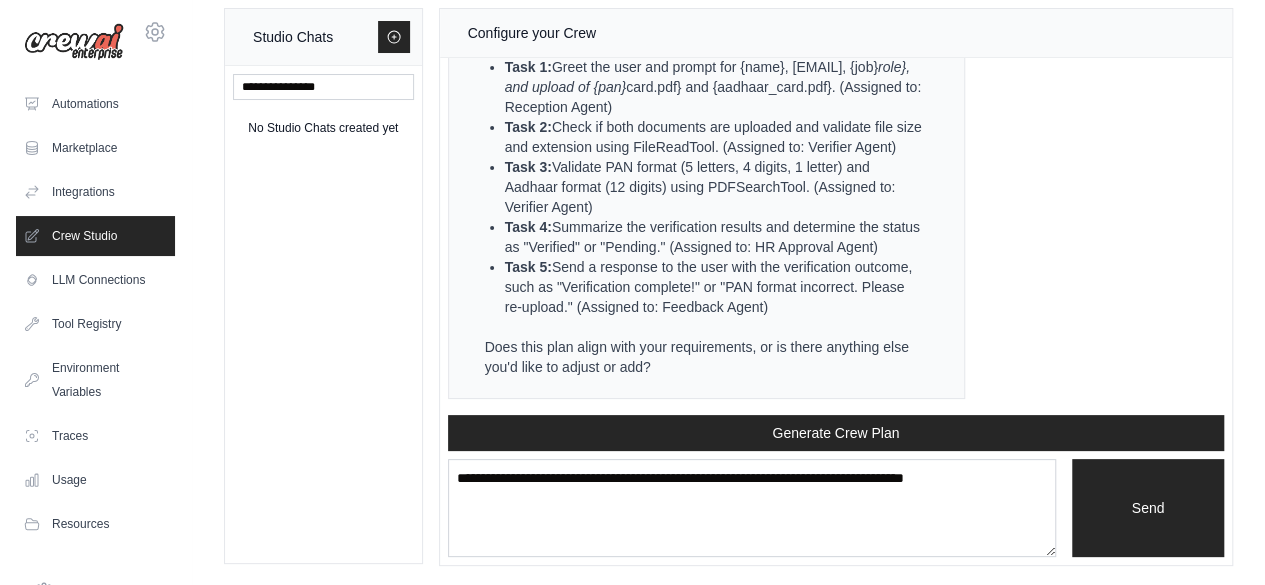 scroll, scrollTop: 4423, scrollLeft: 0, axis: vertical 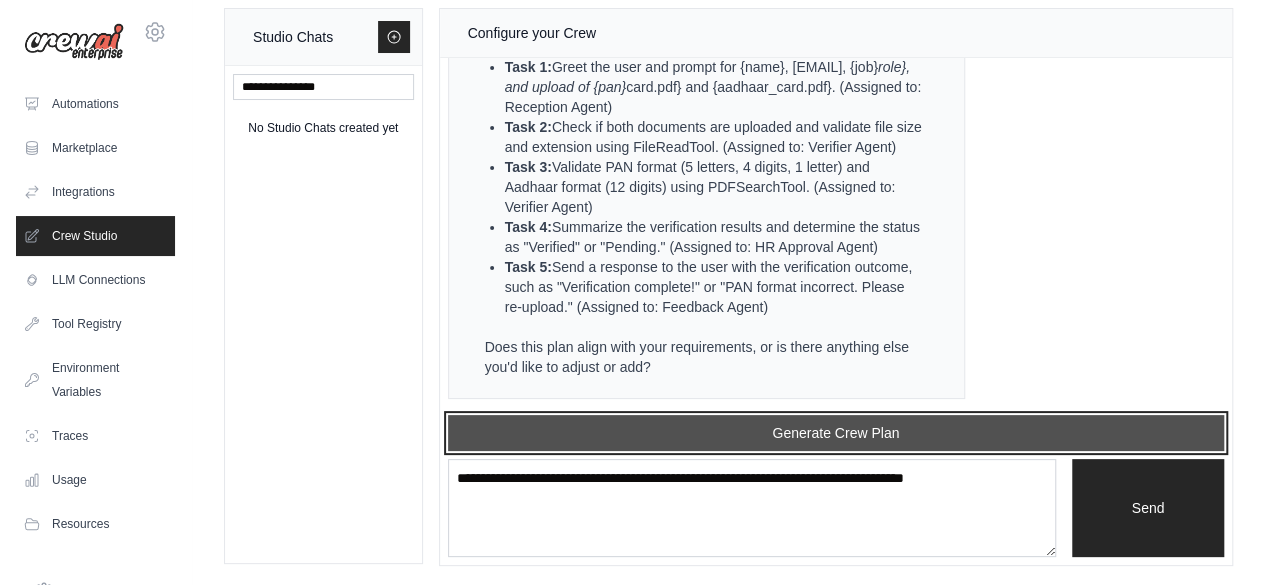click on "Generate Crew Plan" at bounding box center (836, 433) 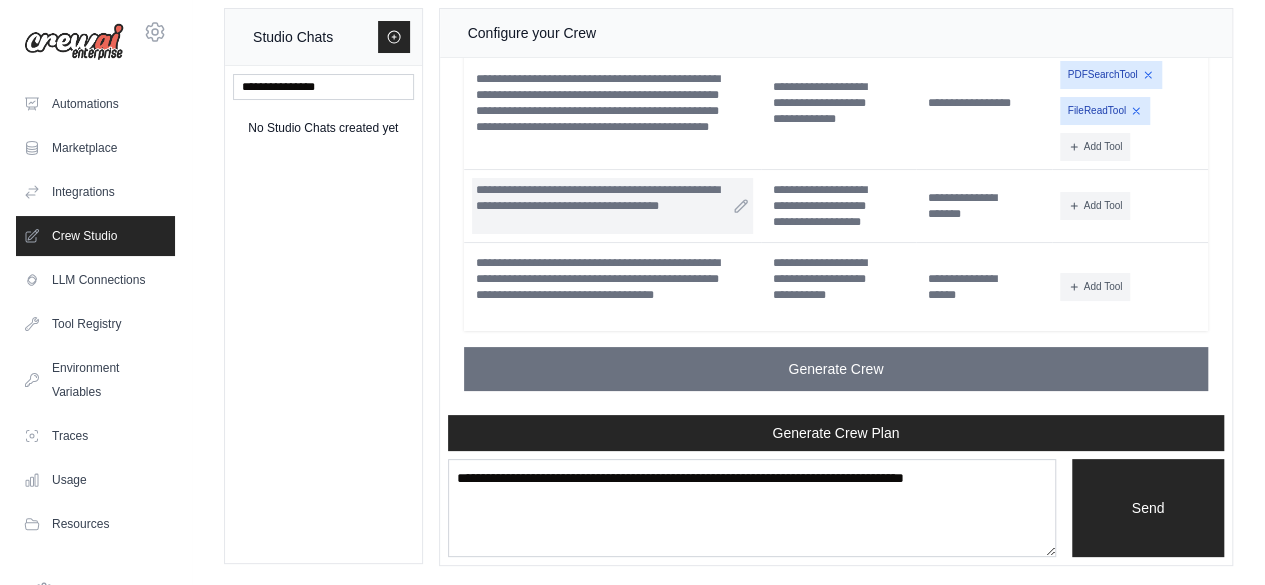 scroll, scrollTop: 5446, scrollLeft: 0, axis: vertical 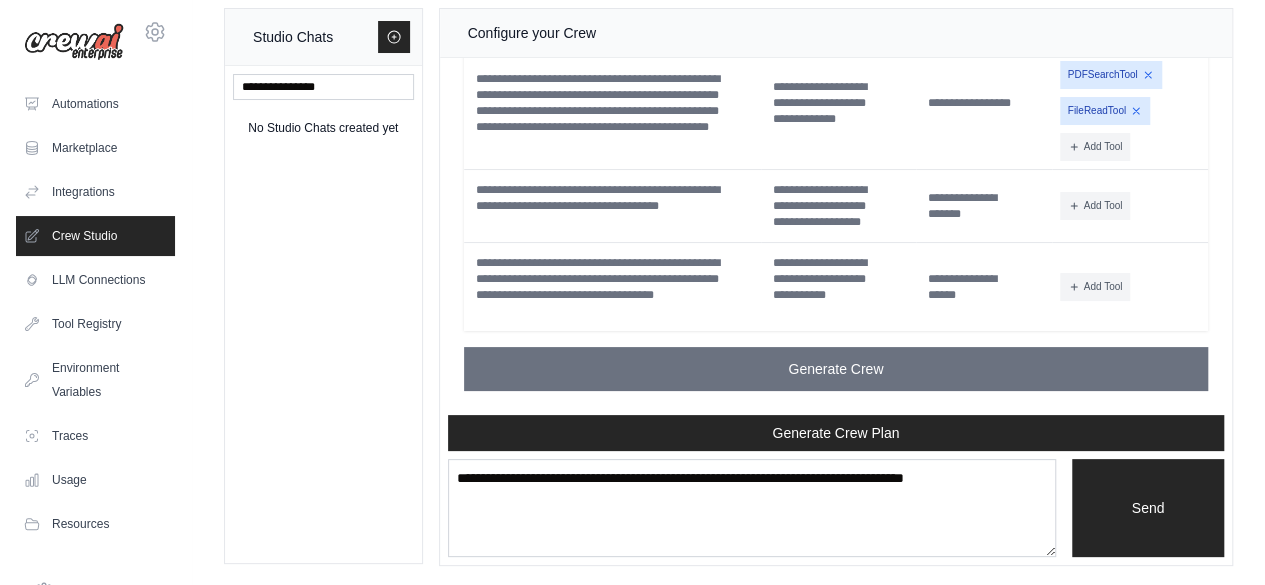 click on "**********" at bounding box center [612, 8] 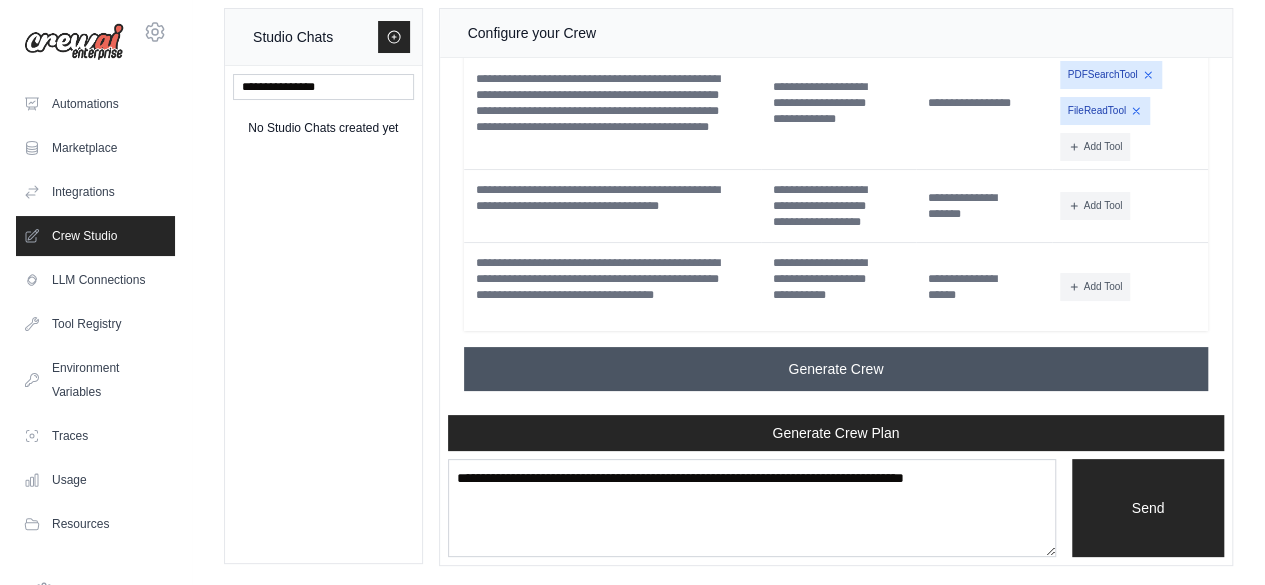 click on "Generate Crew" at bounding box center (835, 369) 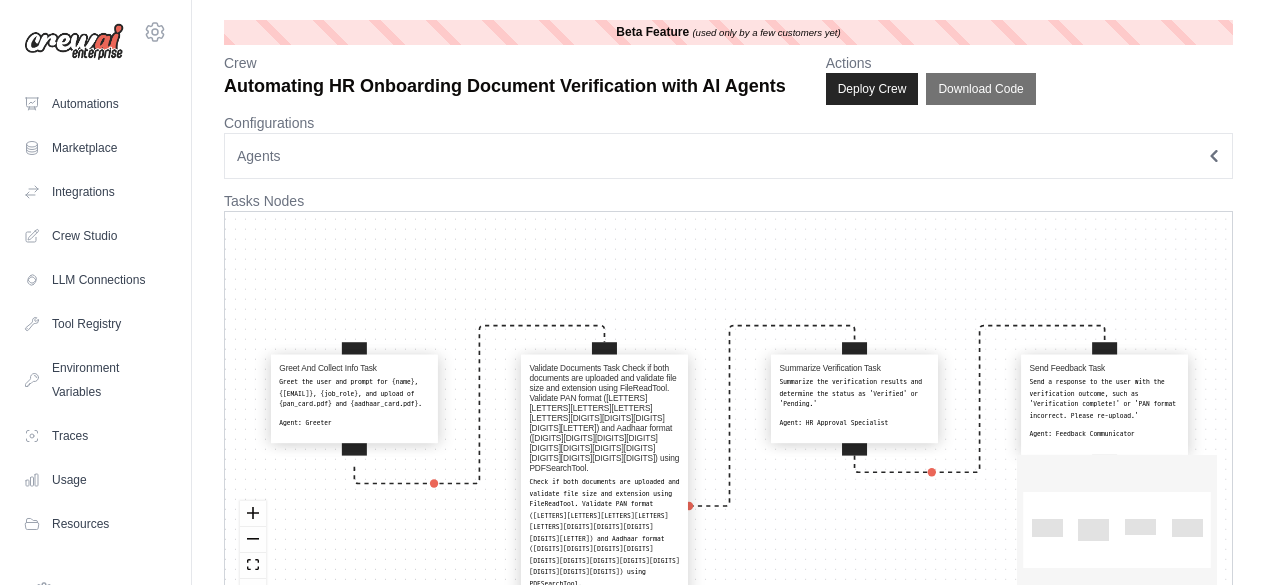 scroll, scrollTop: 0, scrollLeft: 0, axis: both 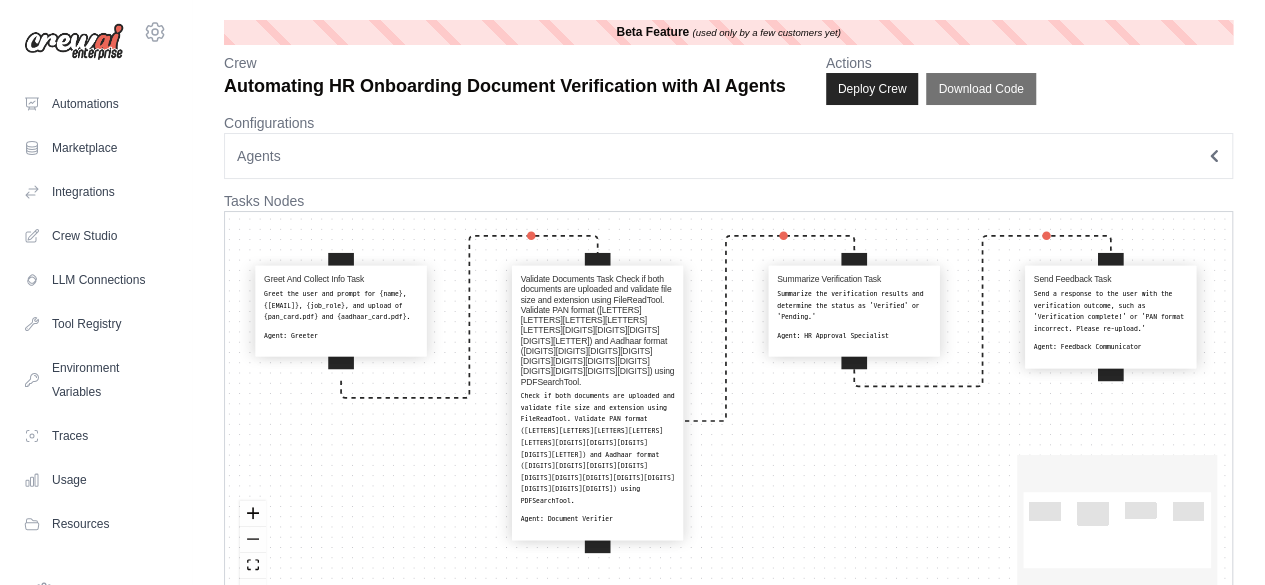 drag, startPoint x: 972, startPoint y: 517, endPoint x: 967, endPoint y: 427, distance: 90.13878 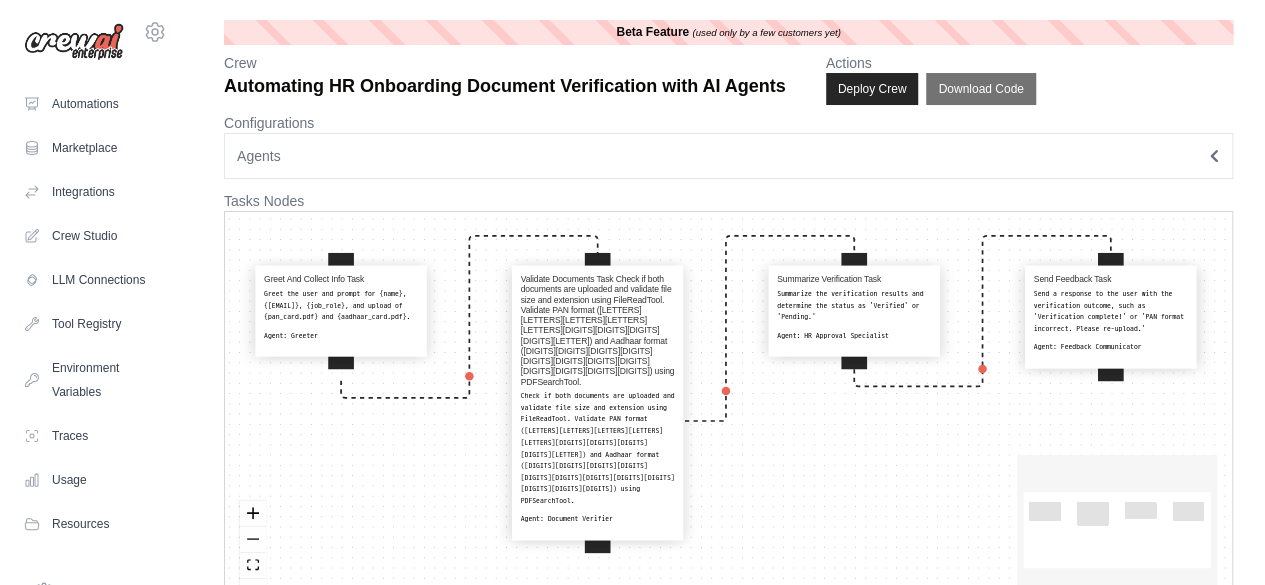 click on "Greet And Collect Info Task Greet the user and prompt for {name}, {[EMAIL]}, {job_role}, and upload of {pan_card.pdf} and {aadhaar_card.pdf}. Agent:   Greeter Validate Documents Task Check if both documents are uploaded and validate file size and extension using FileReadTool. Validate PAN format ([LETTERS][LETTERS][LETTERS][LETTERS][LETTERS][DIGITS][DIGITS][DIGITS][DIGITS][LETTER]) and Aadhaar format ([DIGITS][DIGITS][DIGITS][DIGITS][DIGITS][DIGITS][DIGITS][DIGITS][DIGITS][DIGITS][DIGITS][DIGITS]) using PDFSearchTool. Agent:   Document Verifier Summarize Verification Task Summarize the verification results and determine the status as 'Verified' or 'Pending.' Agent:   HR Approval Specialist Send Feedback Task Send a response to the user with the verification outcome, such as 'Verification complete!' or 'PAN format incorrect. Please re-upload.' Agent:   Feedback Communicator" at bounding box center (728, 416) 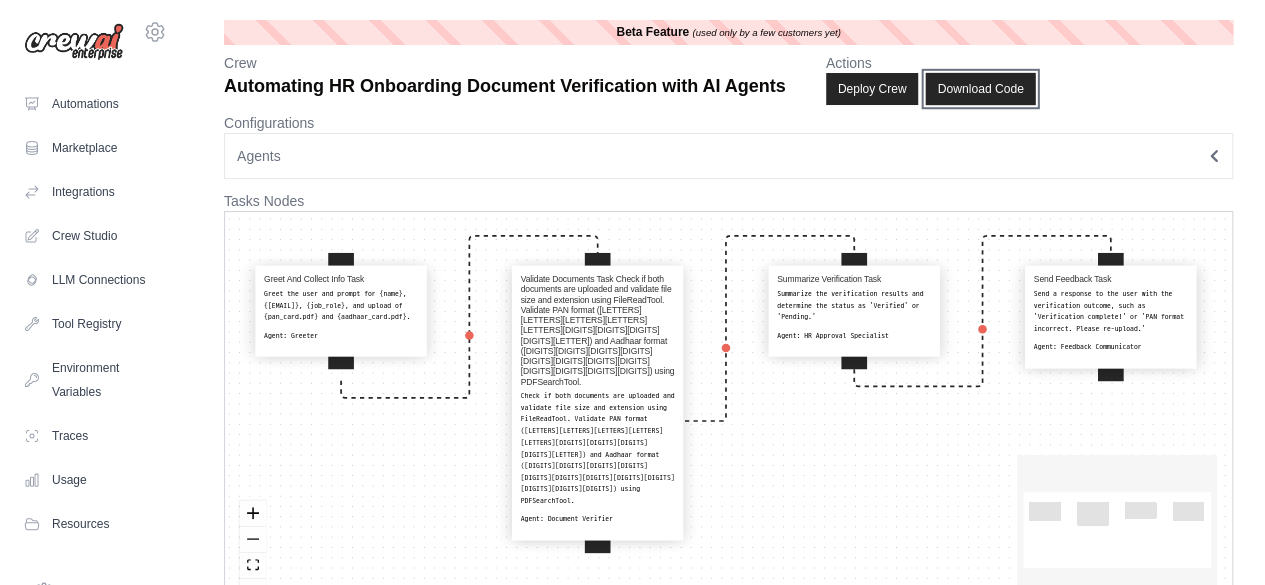 click on "Download Code" at bounding box center (981, 89) 